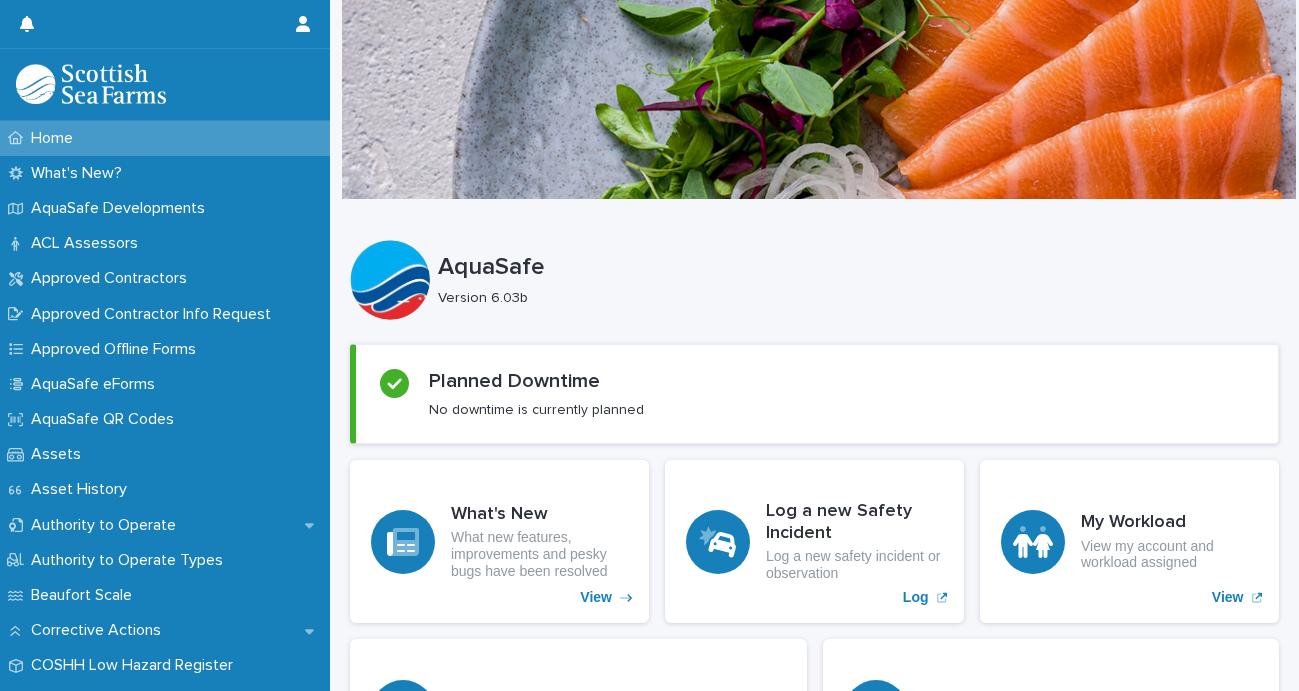 scroll, scrollTop: 0, scrollLeft: 0, axis: both 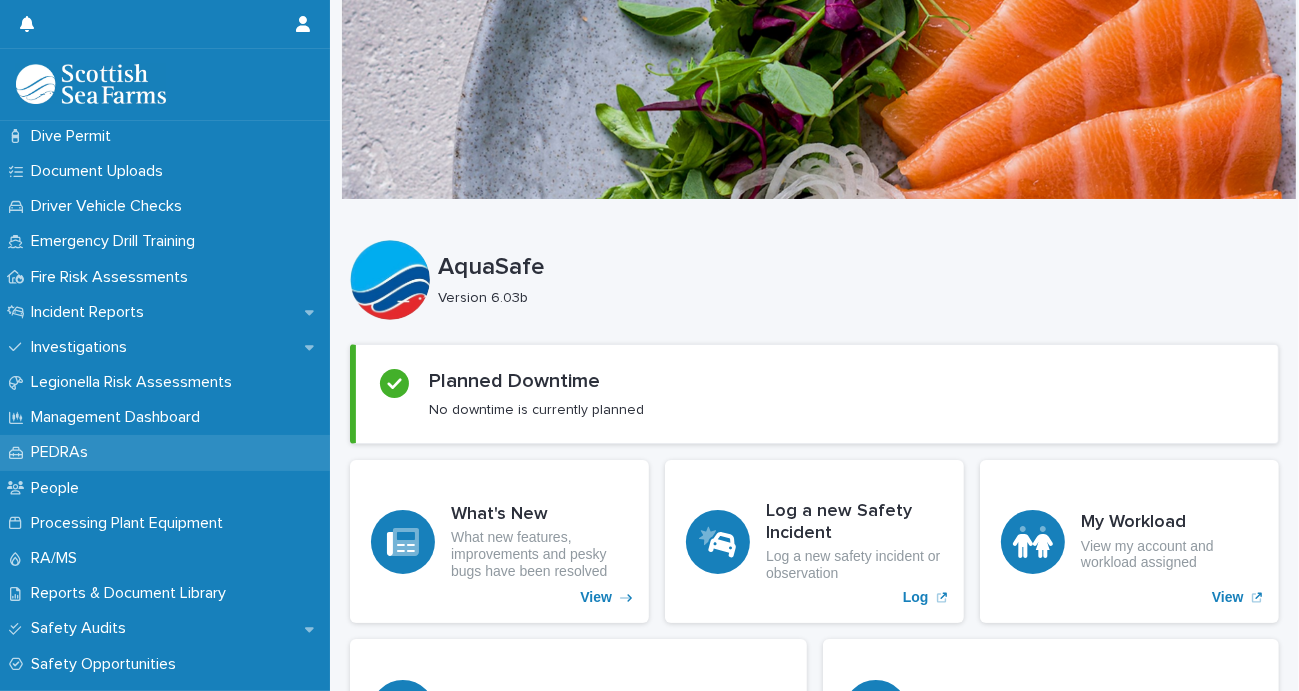 click on "PEDRAs" at bounding box center [63, 452] 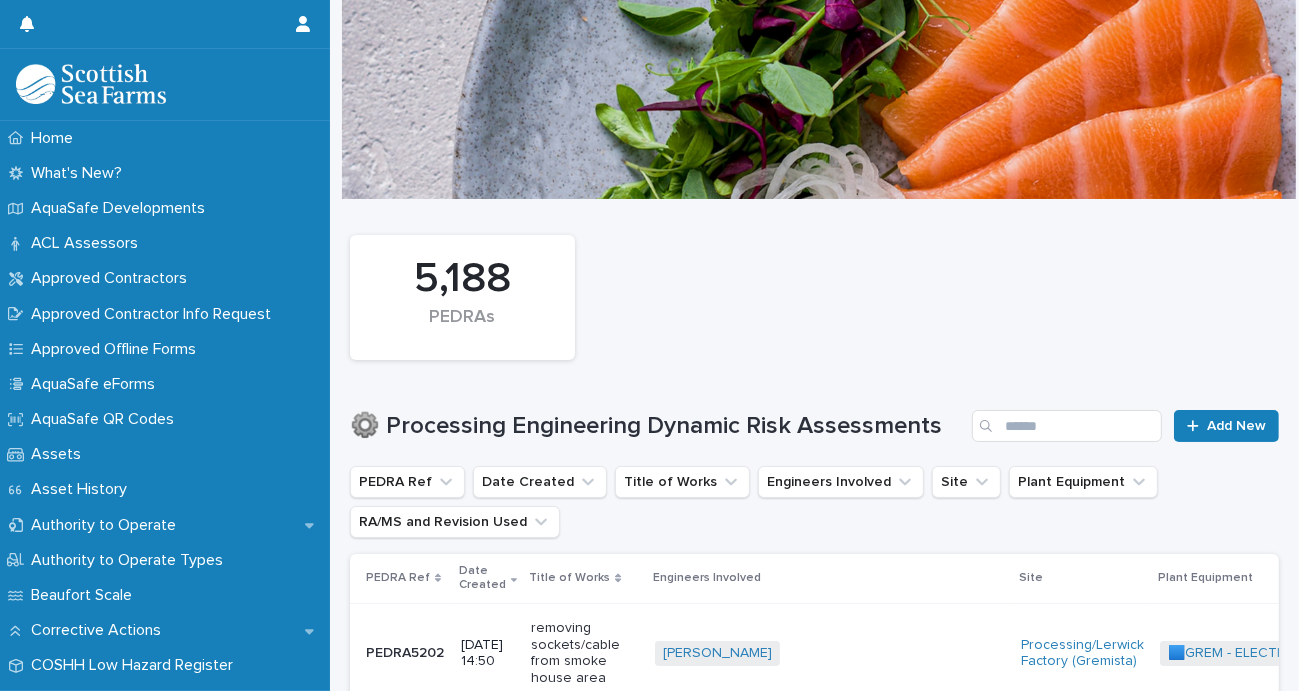 scroll, scrollTop: 100, scrollLeft: 0, axis: vertical 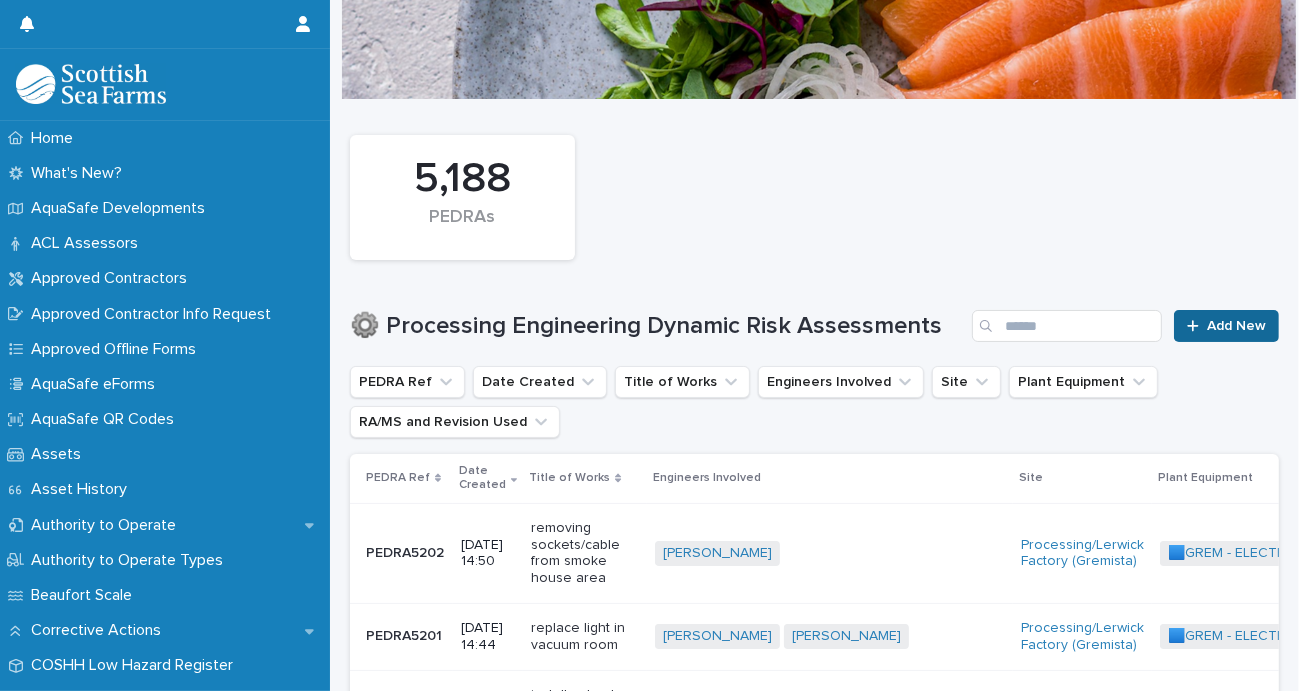 click on "Add New" at bounding box center [1236, 326] 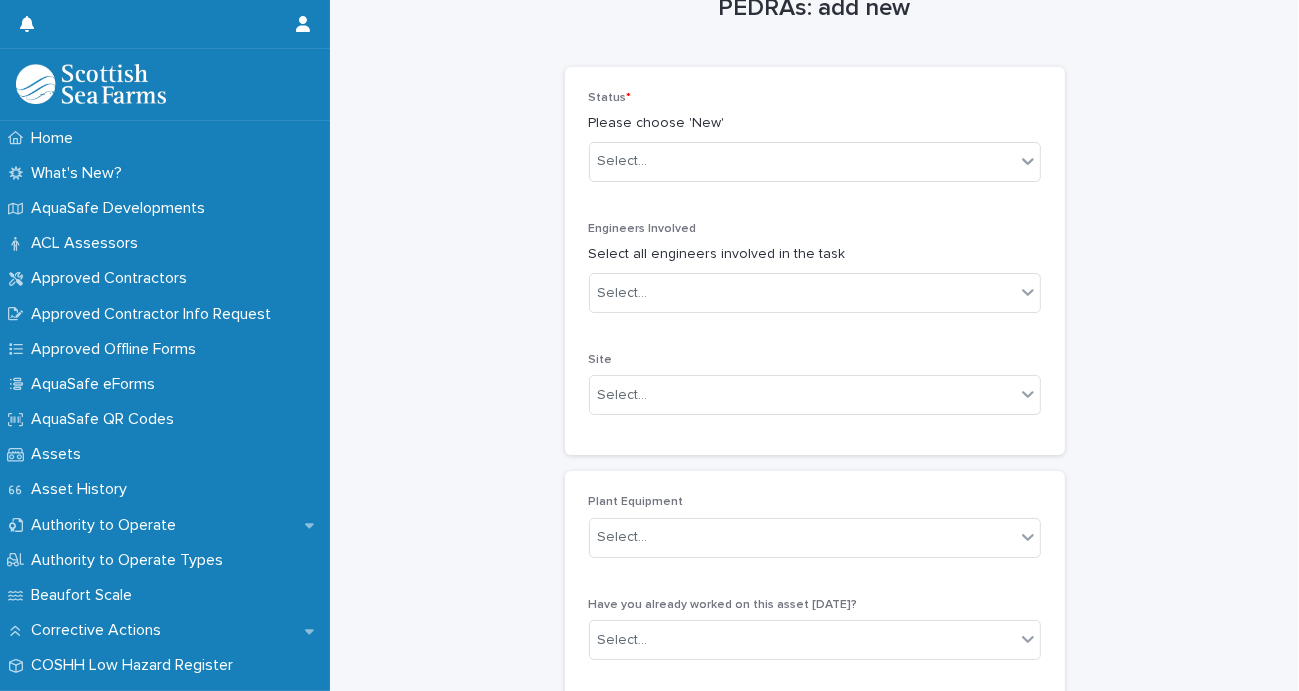 scroll, scrollTop: 0, scrollLeft: 0, axis: both 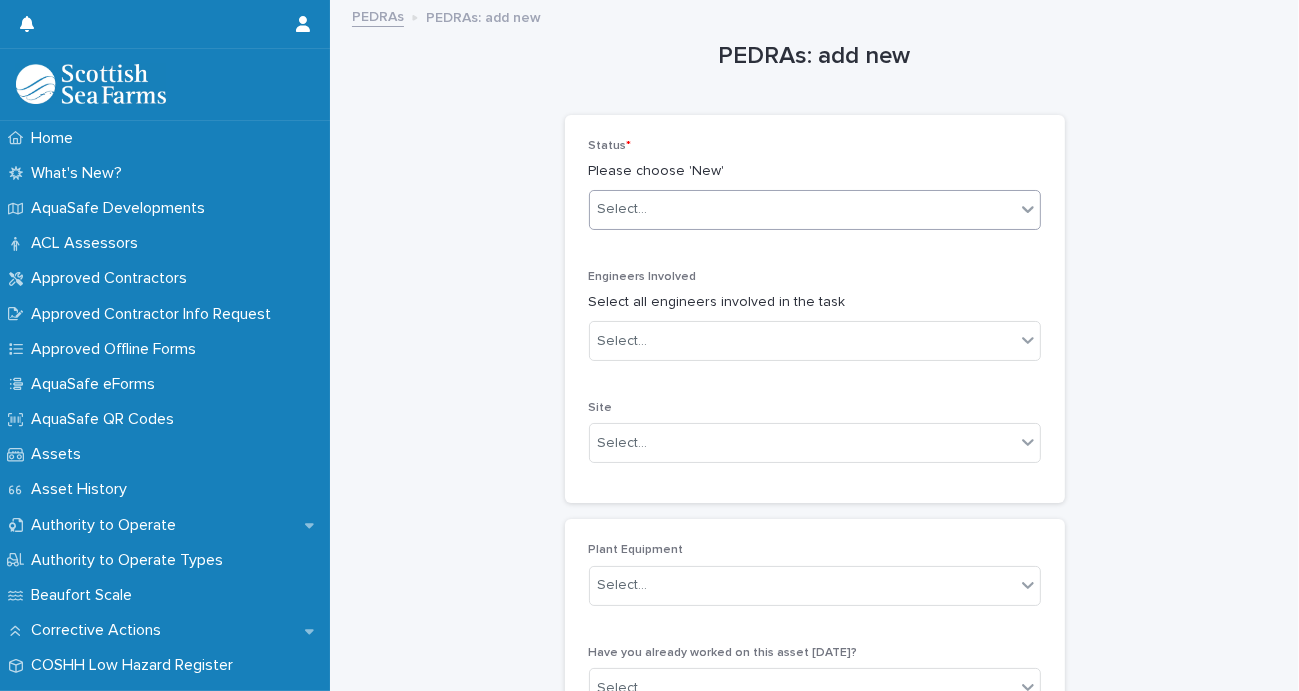 click 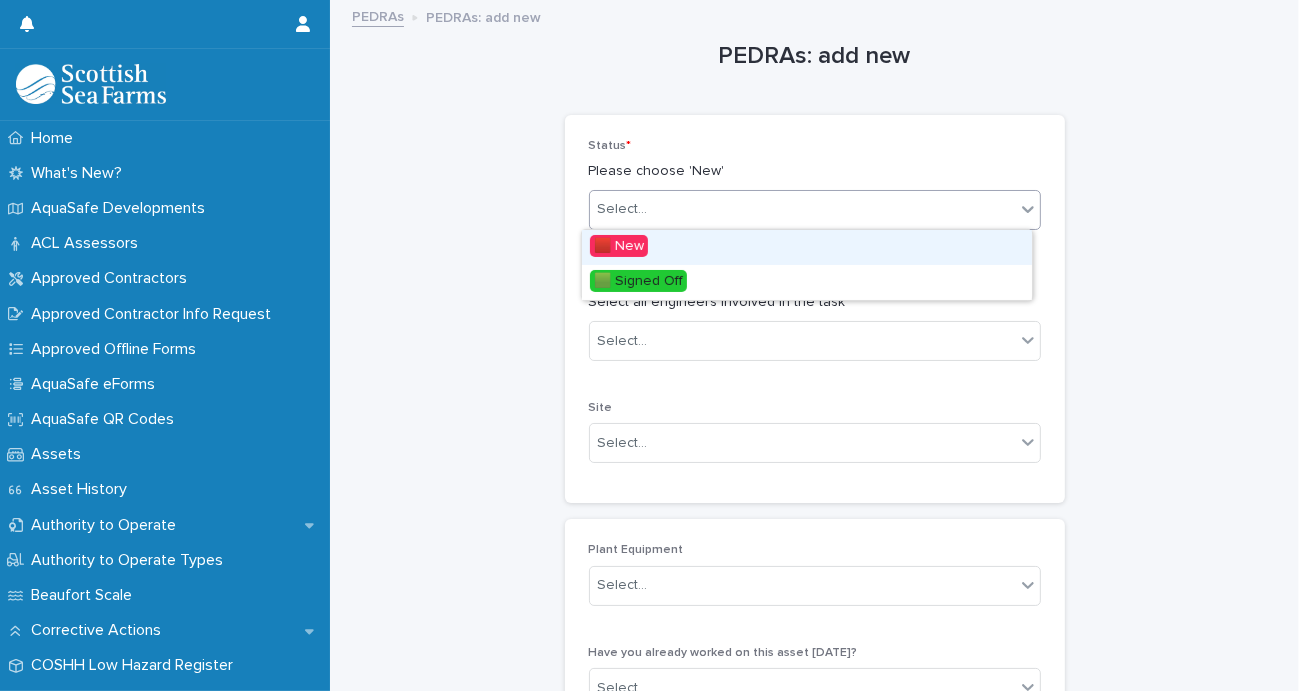 click on "🟥 New" at bounding box center [619, 246] 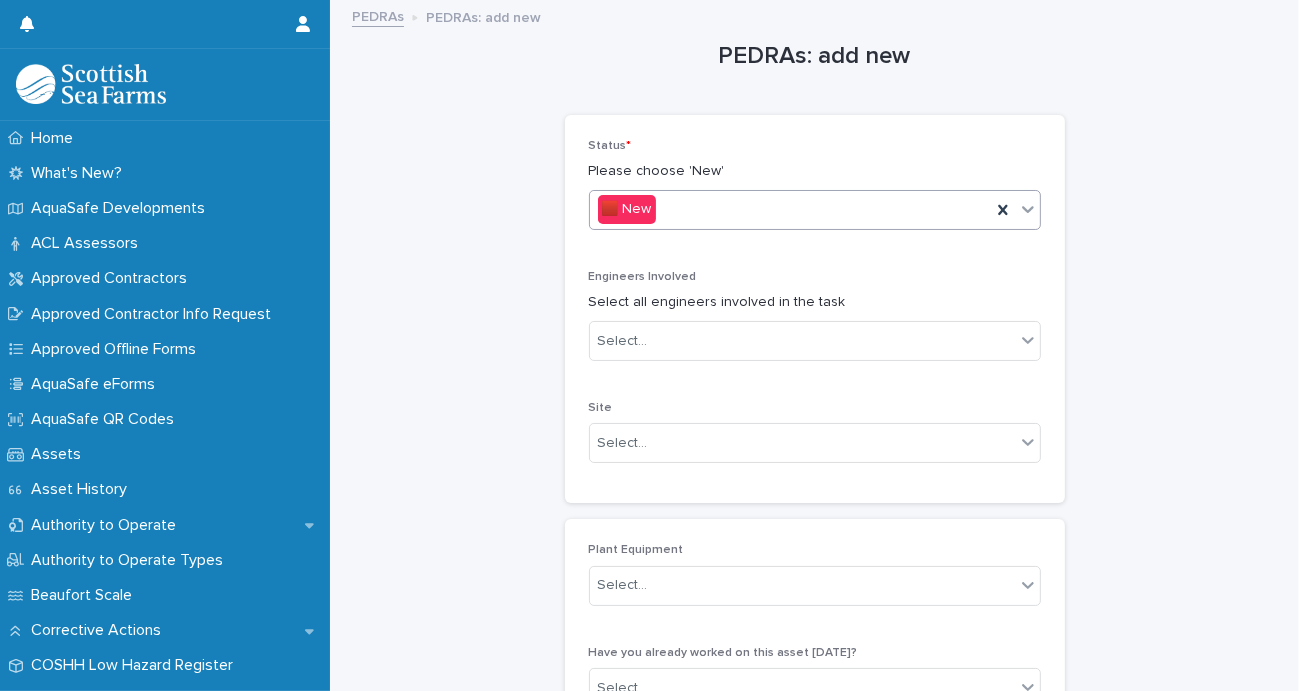 scroll, scrollTop: 100, scrollLeft: 0, axis: vertical 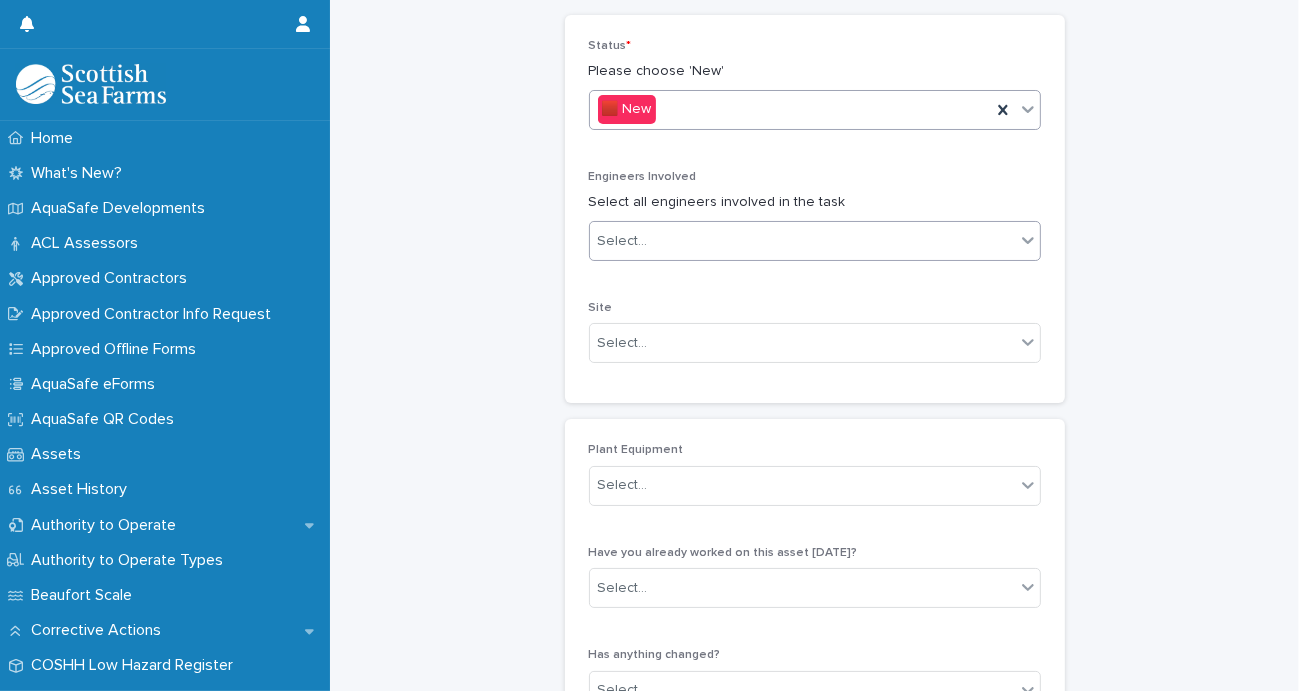 click 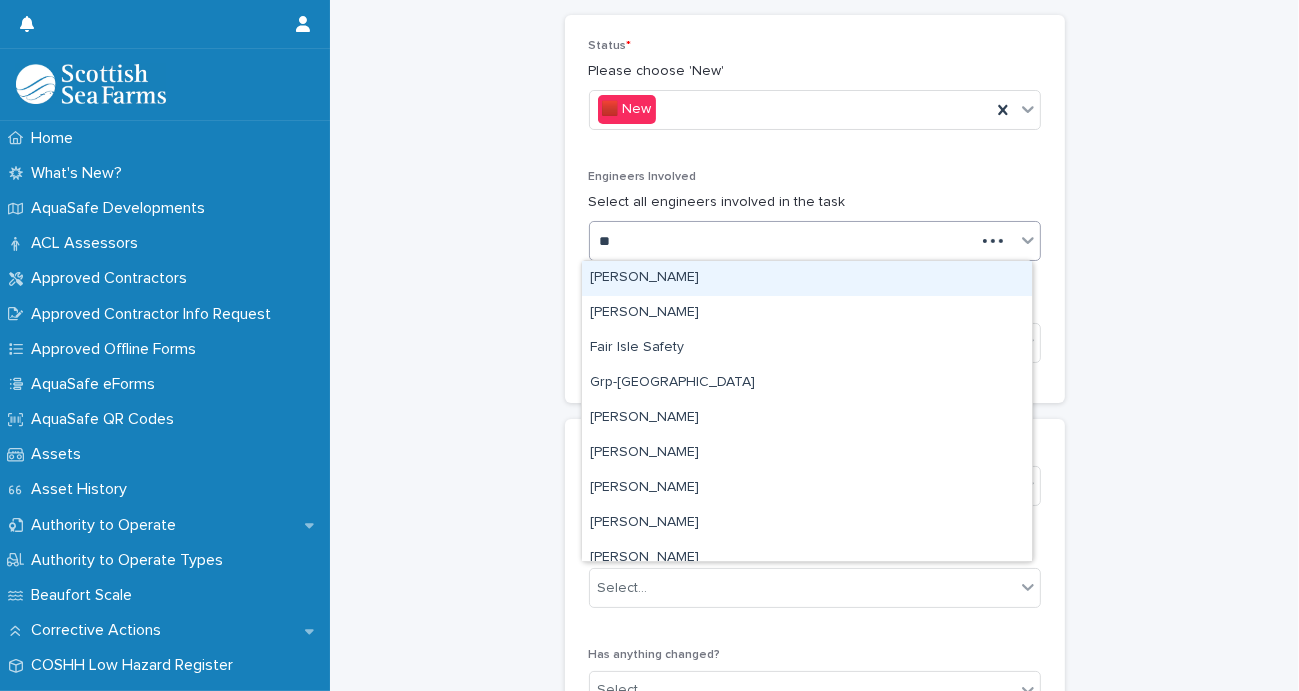 type on "***" 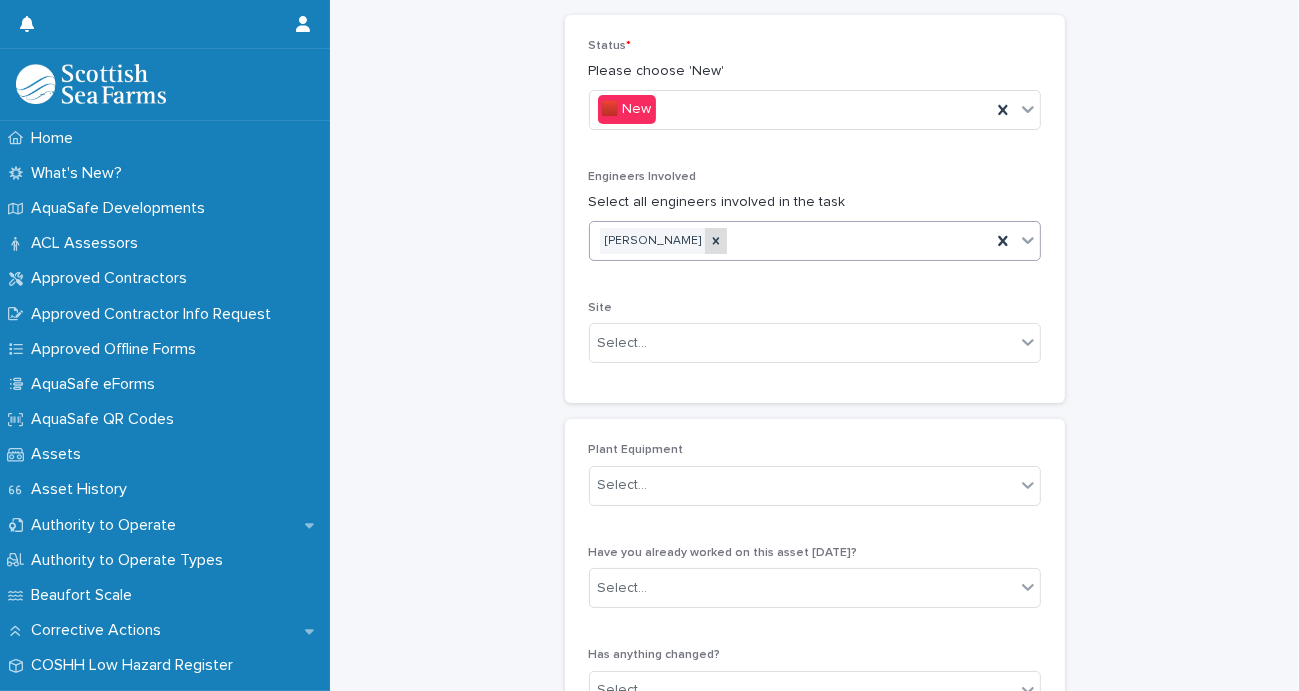 click 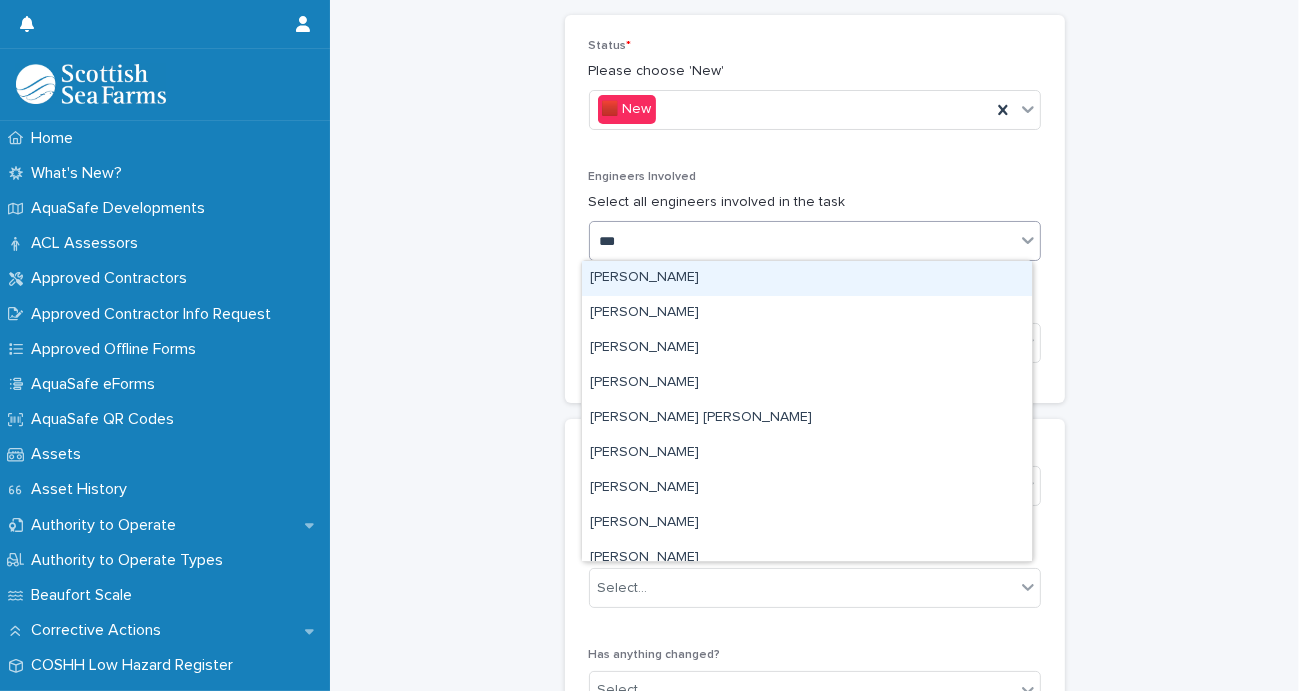 type on "****" 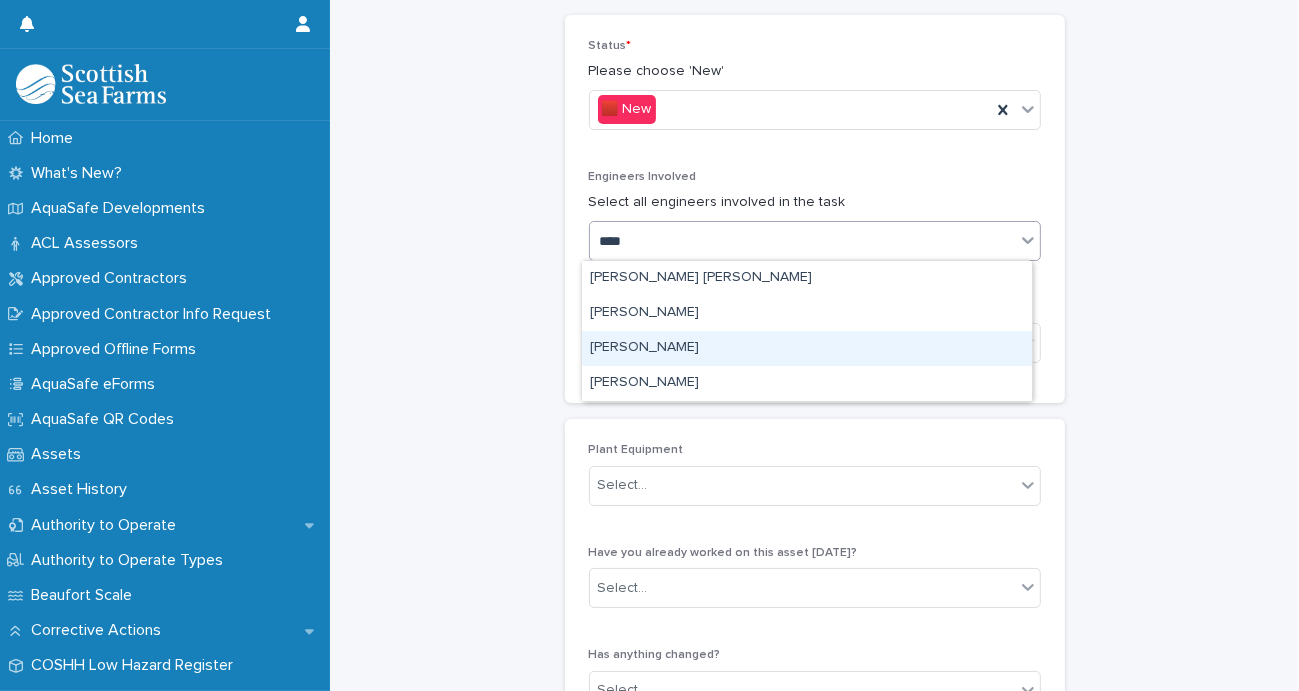 click on "[PERSON_NAME]" at bounding box center [807, 348] 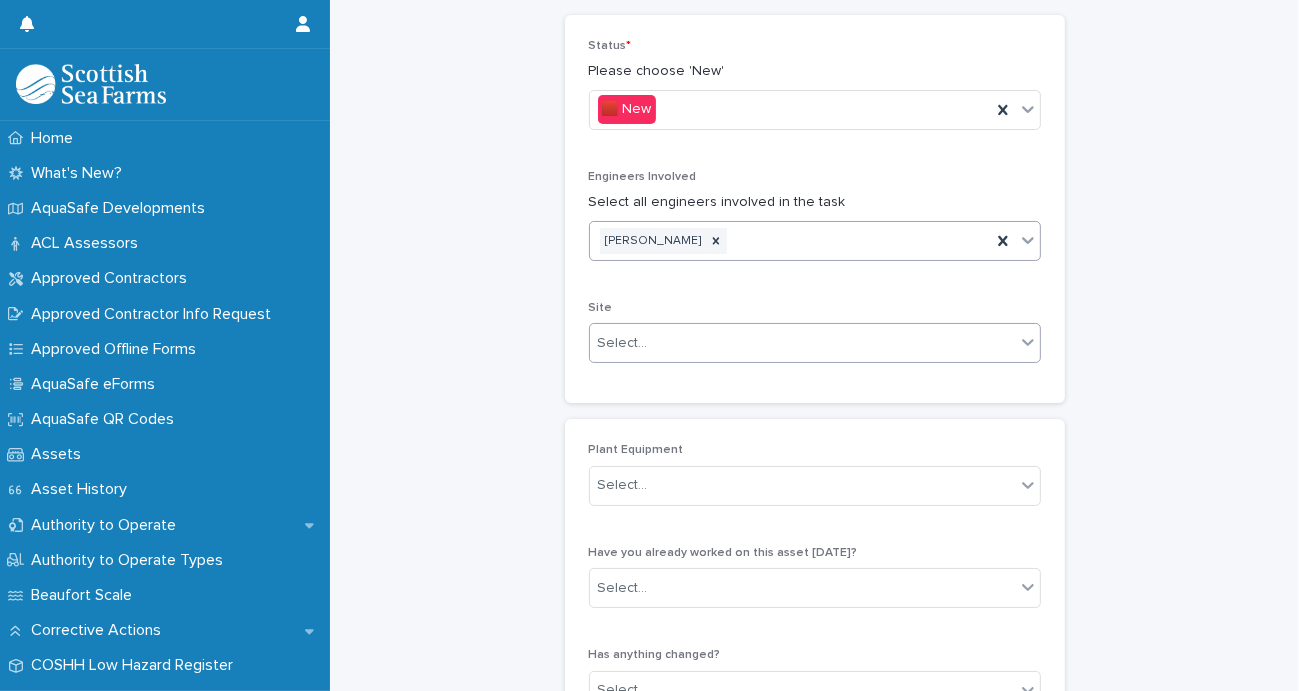 click 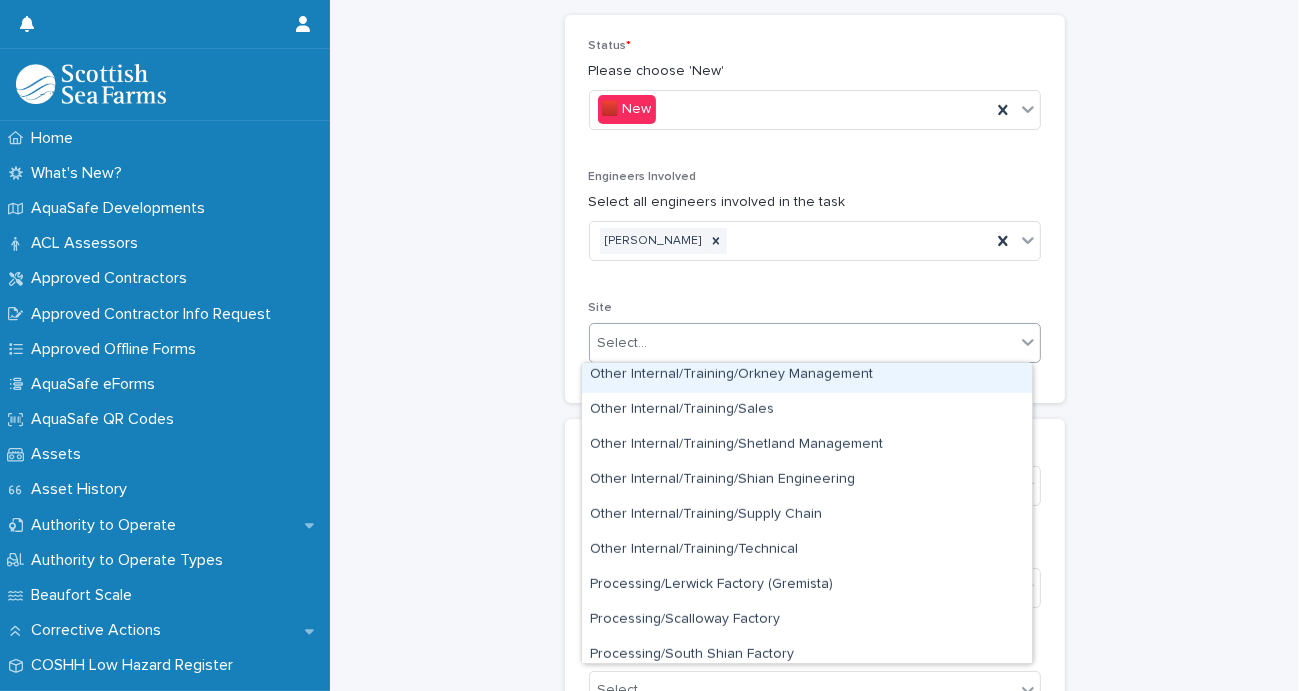 scroll, scrollTop: 1400, scrollLeft: 0, axis: vertical 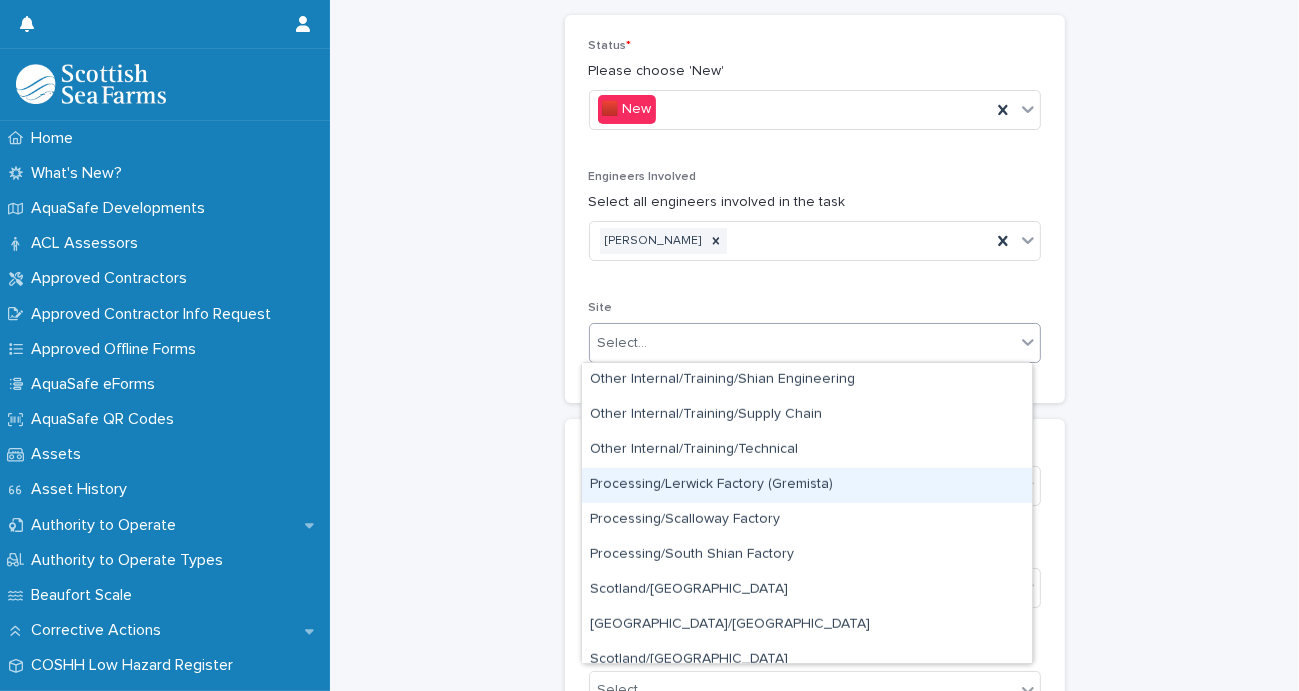 click on "Processing/Lerwick Factory (Gremista)" at bounding box center [807, 485] 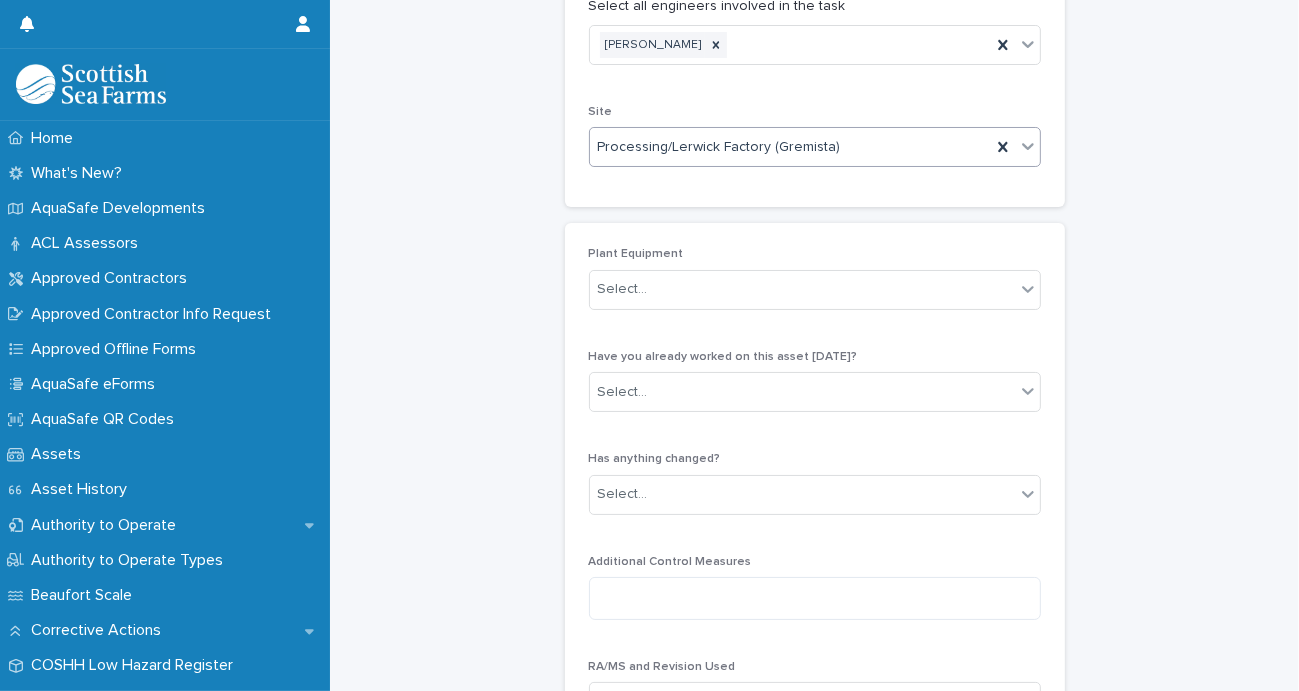 scroll, scrollTop: 300, scrollLeft: 0, axis: vertical 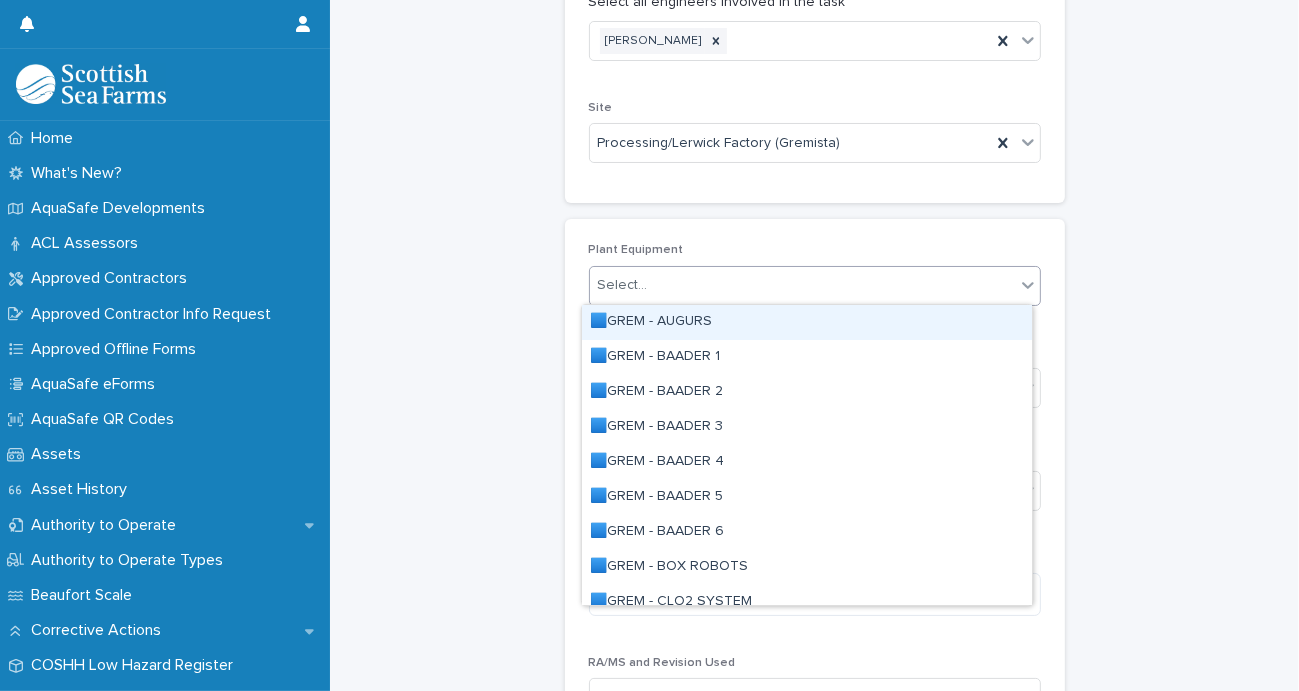 click 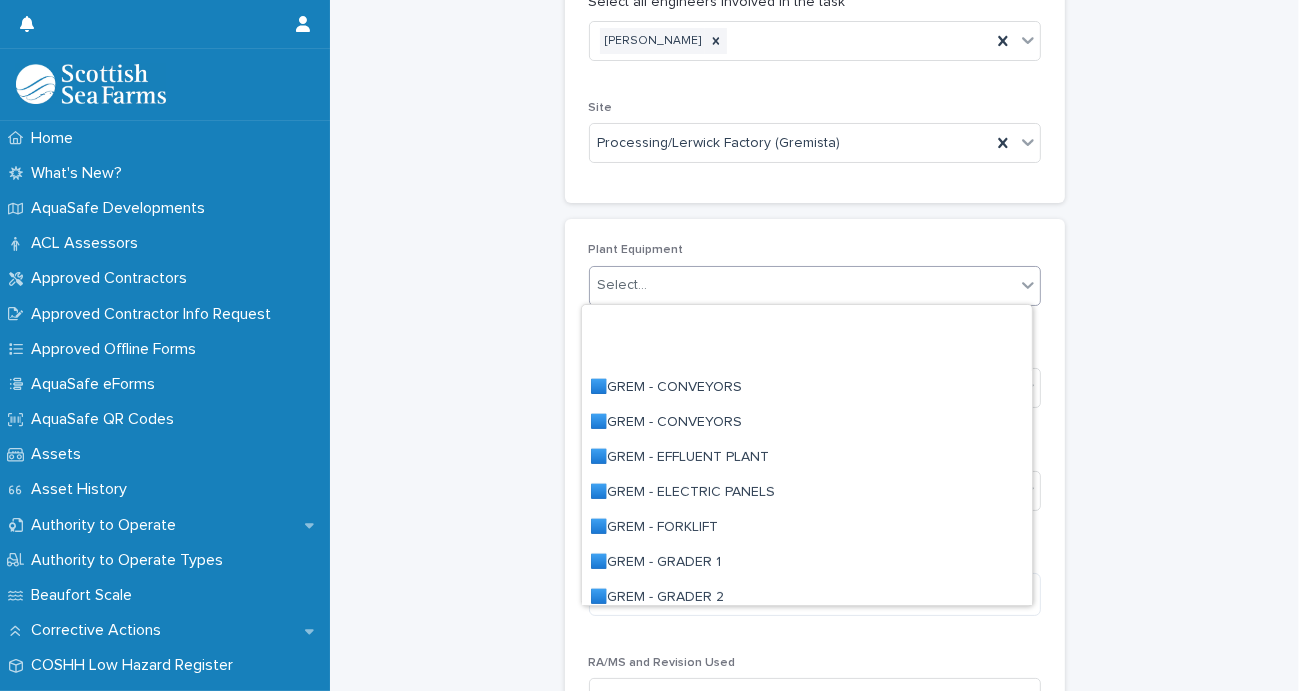 scroll, scrollTop: 400, scrollLeft: 0, axis: vertical 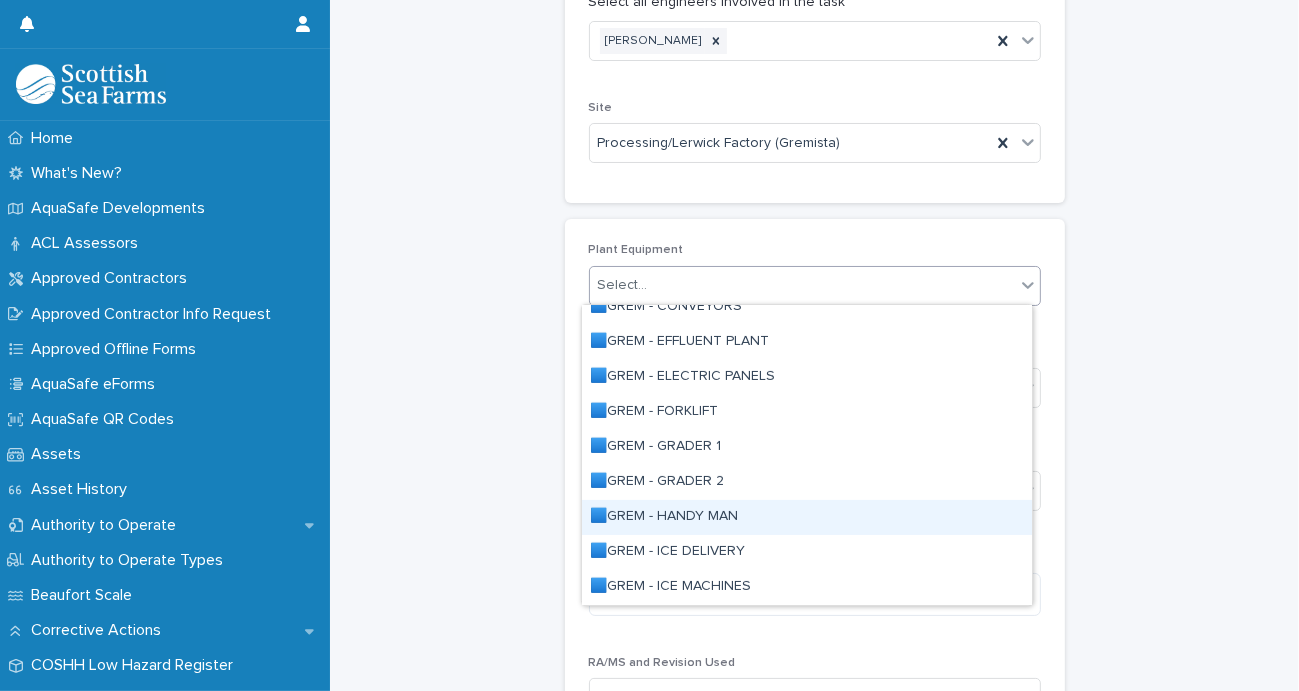 click on "🟦GREM - HANDY MAN" at bounding box center [807, 517] 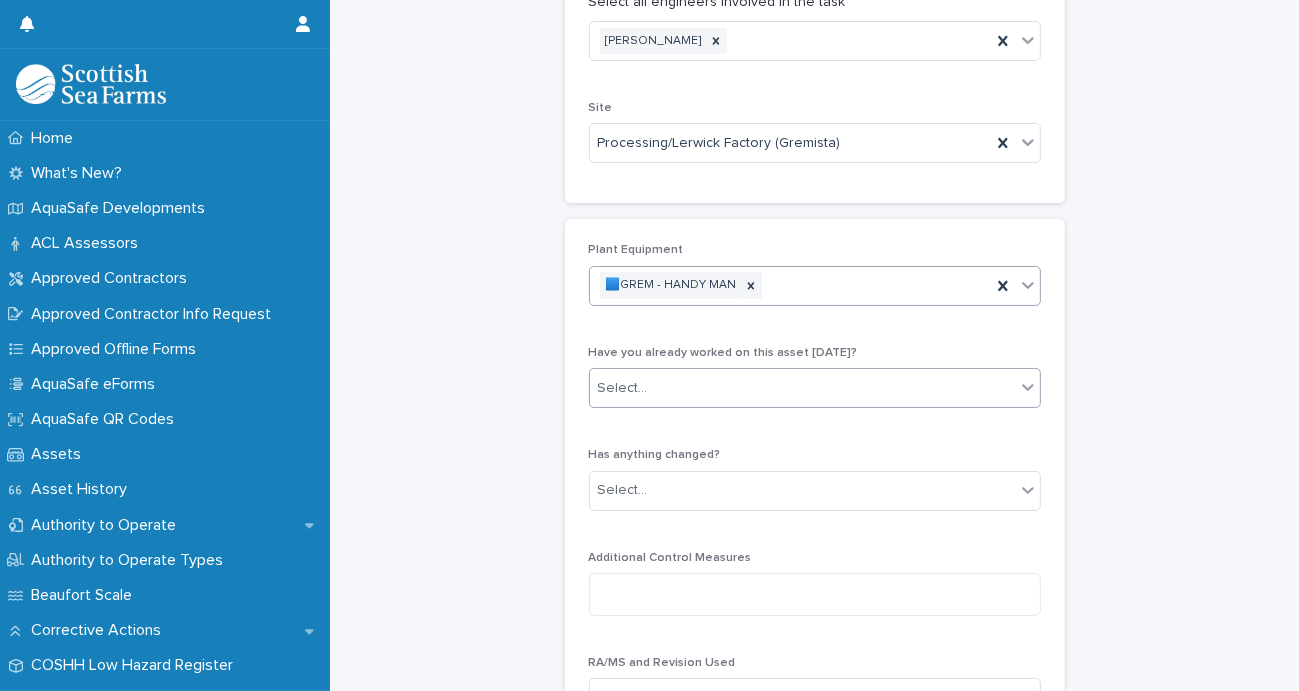 click 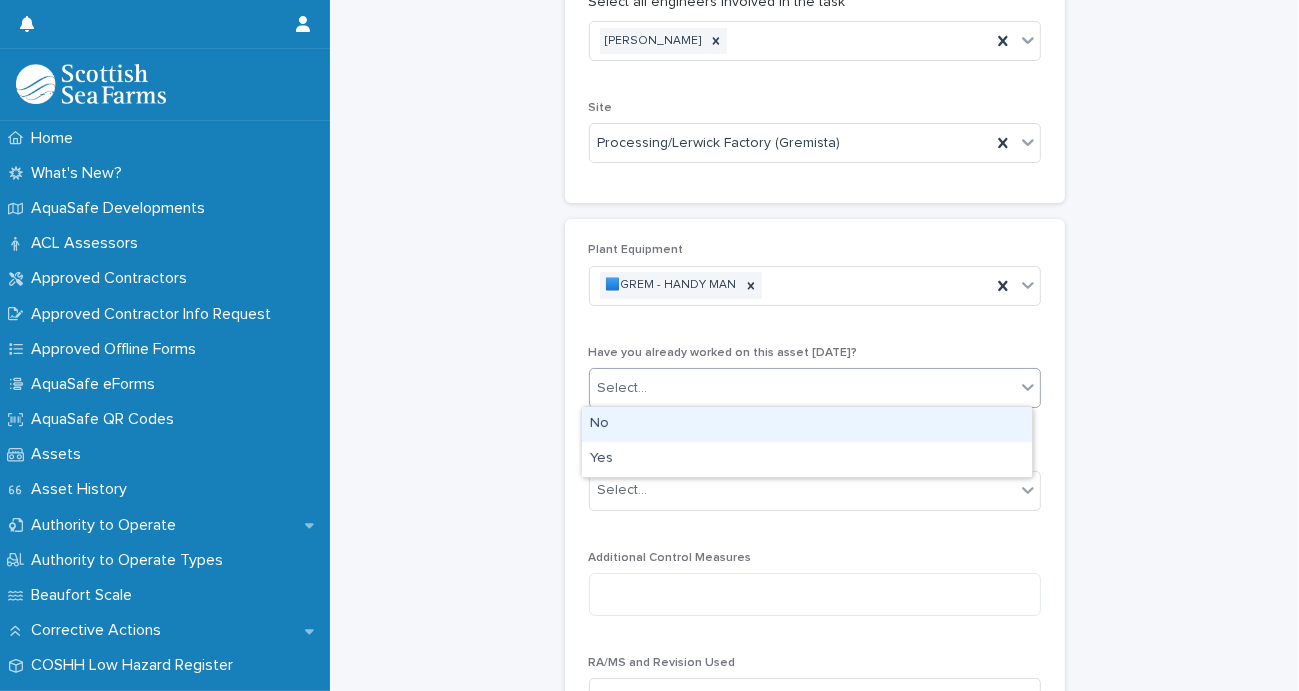 click on "No" at bounding box center (807, 424) 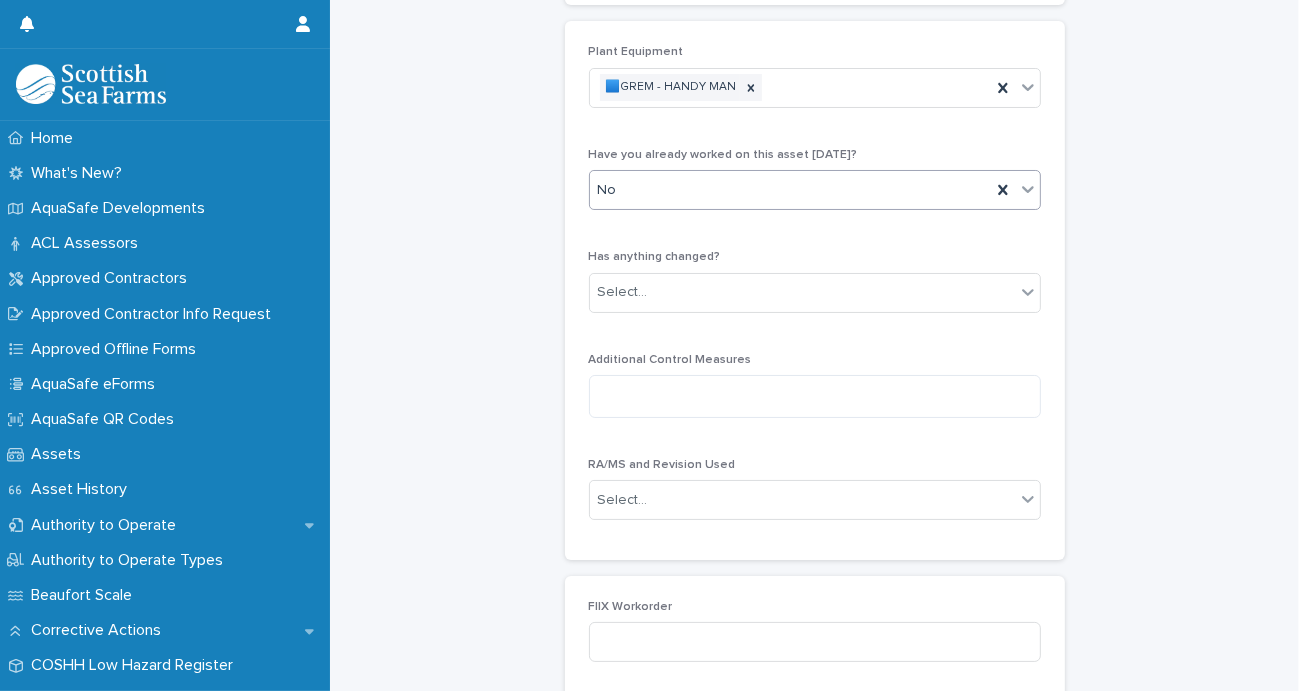 scroll, scrollTop: 500, scrollLeft: 0, axis: vertical 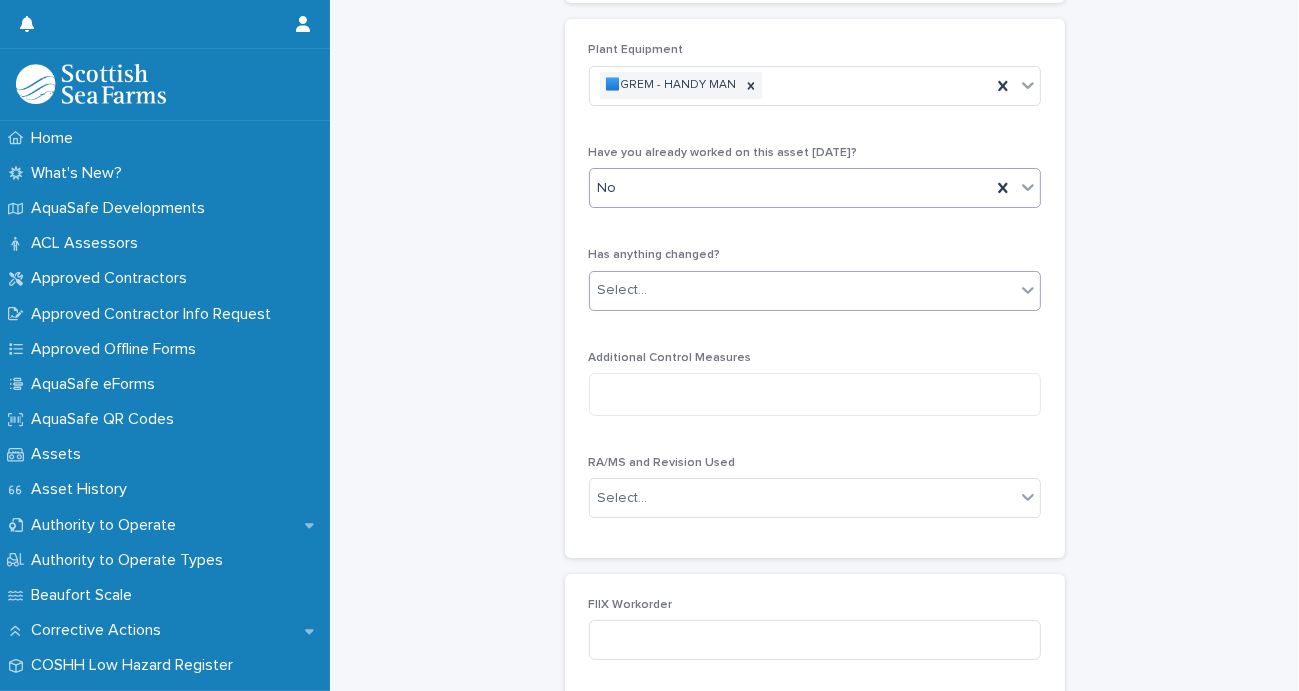 click 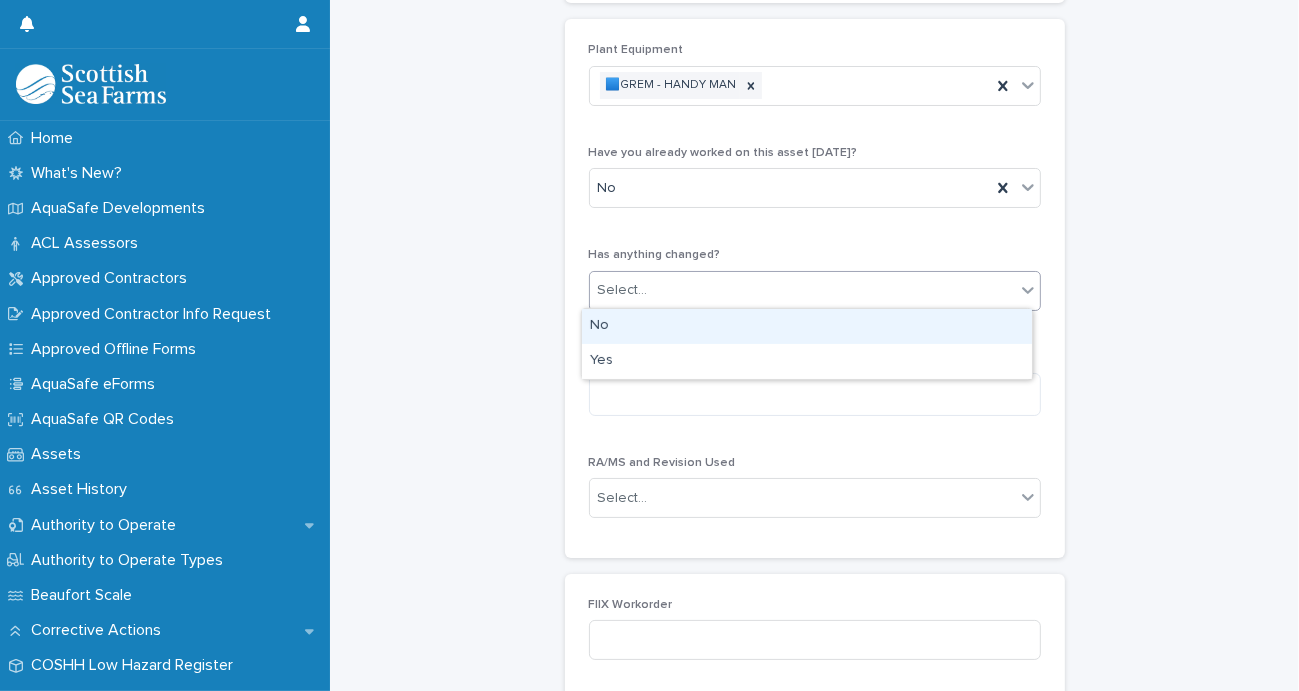 click on "No" at bounding box center (807, 326) 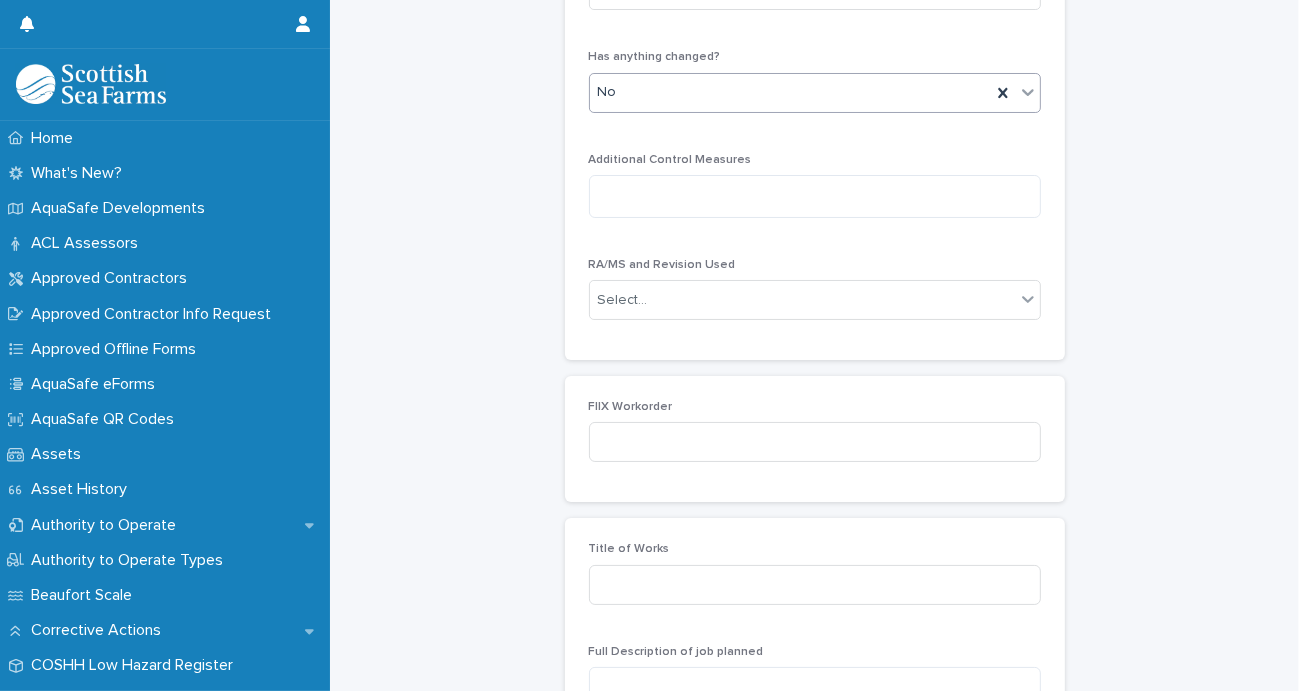 scroll, scrollTop: 700, scrollLeft: 0, axis: vertical 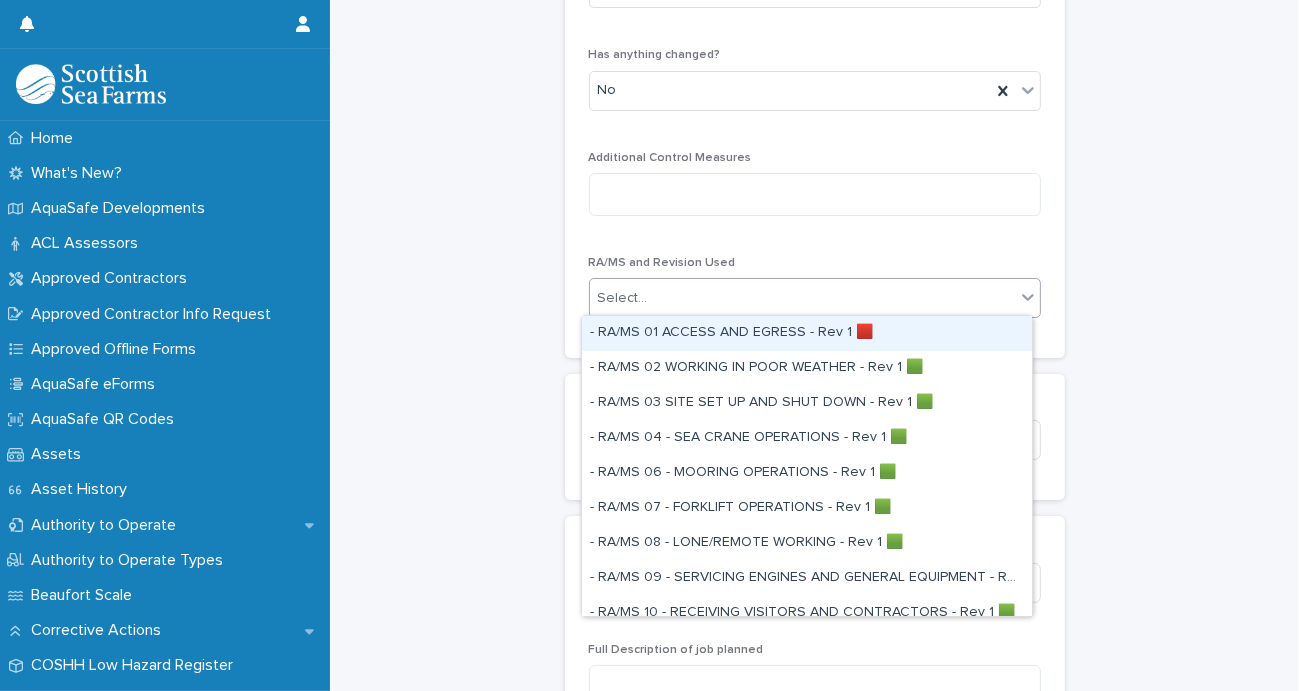 click 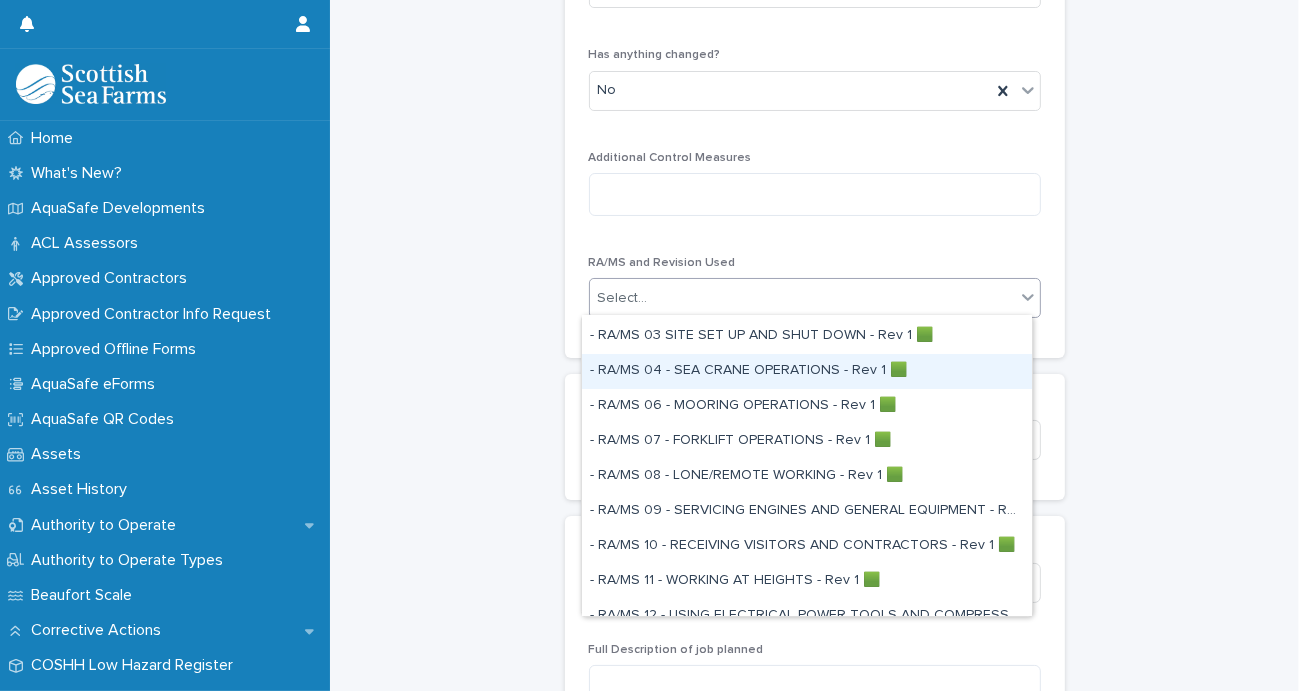 scroll, scrollTop: 100, scrollLeft: 0, axis: vertical 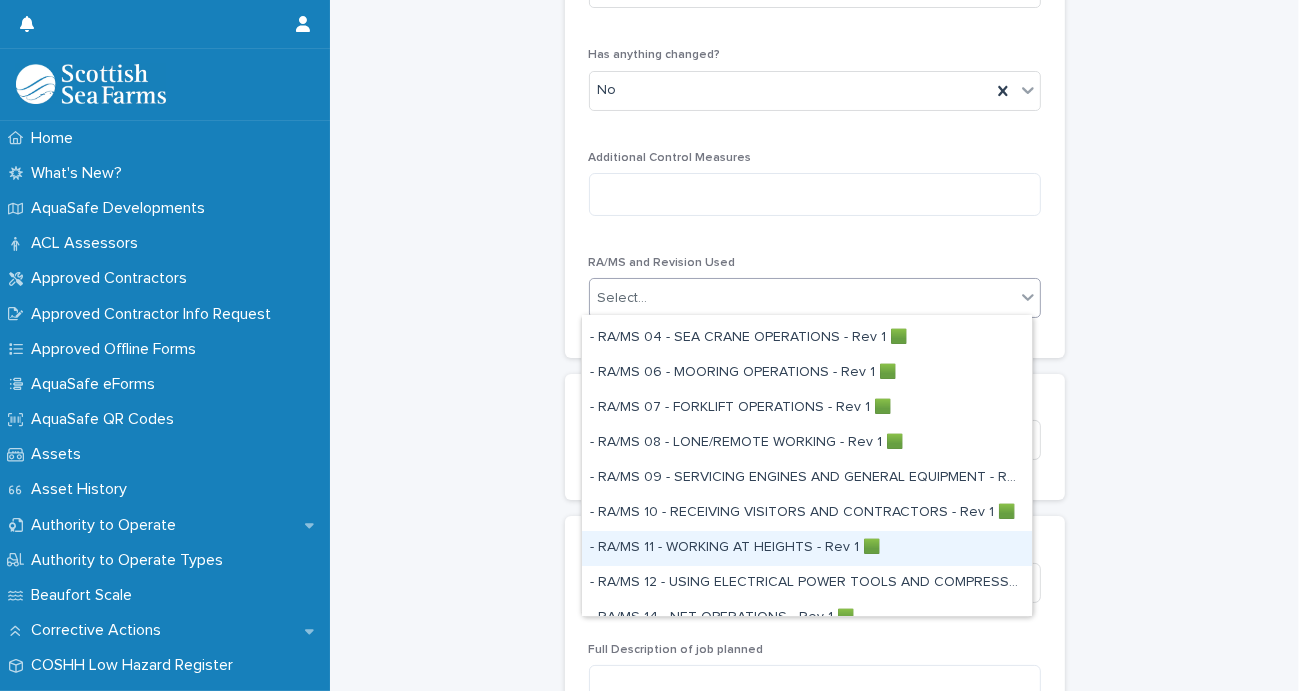 click on "- RA/MS 11 - WORKING AT HEIGHTS - Rev 1 🟩" at bounding box center [807, 548] 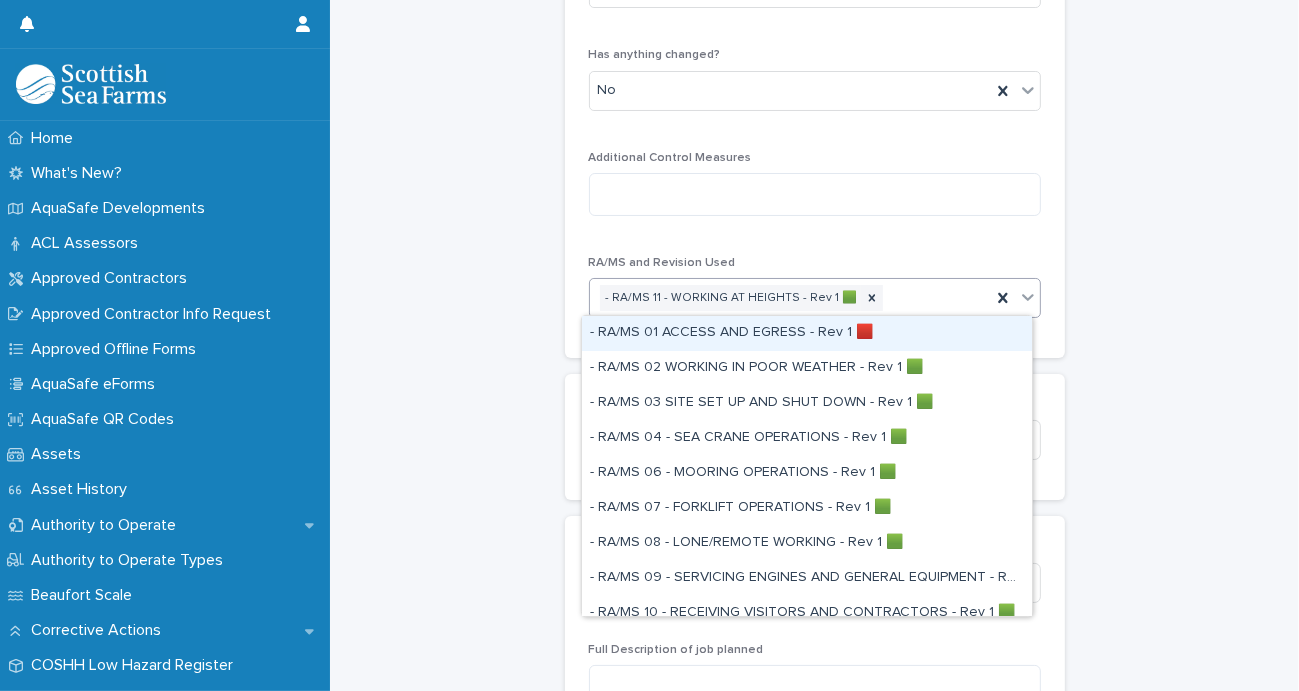 click 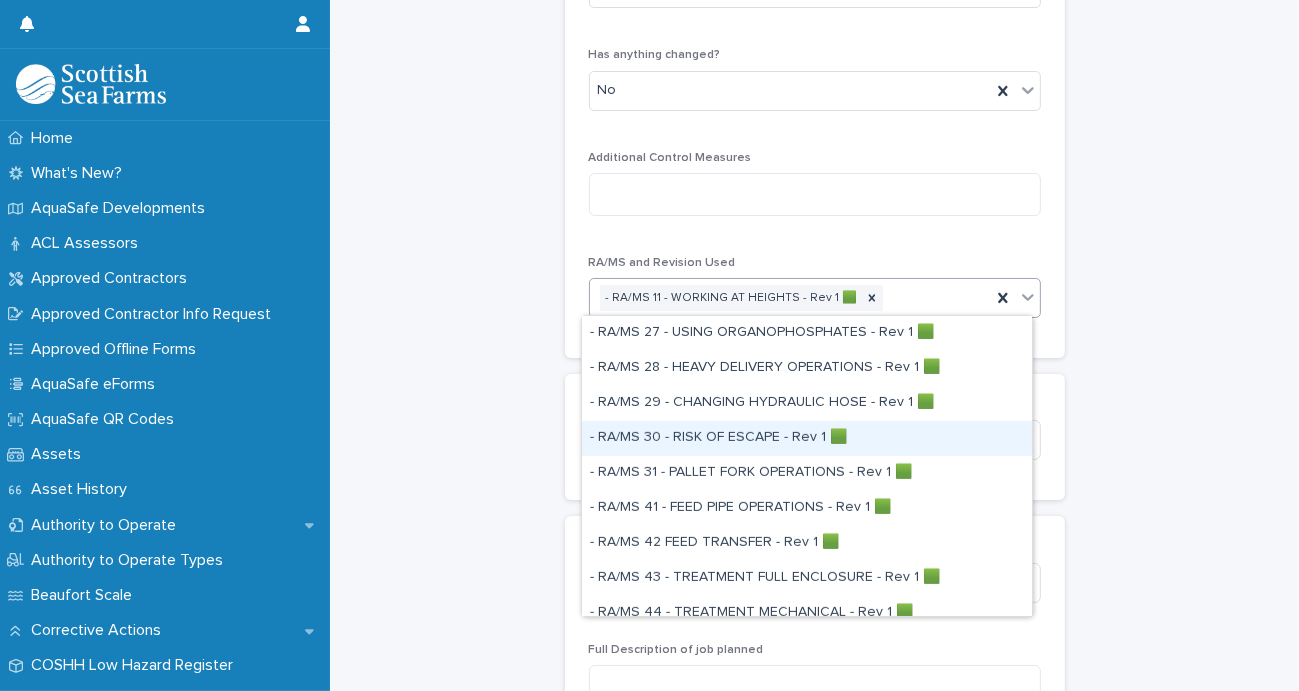 scroll, scrollTop: 800, scrollLeft: 0, axis: vertical 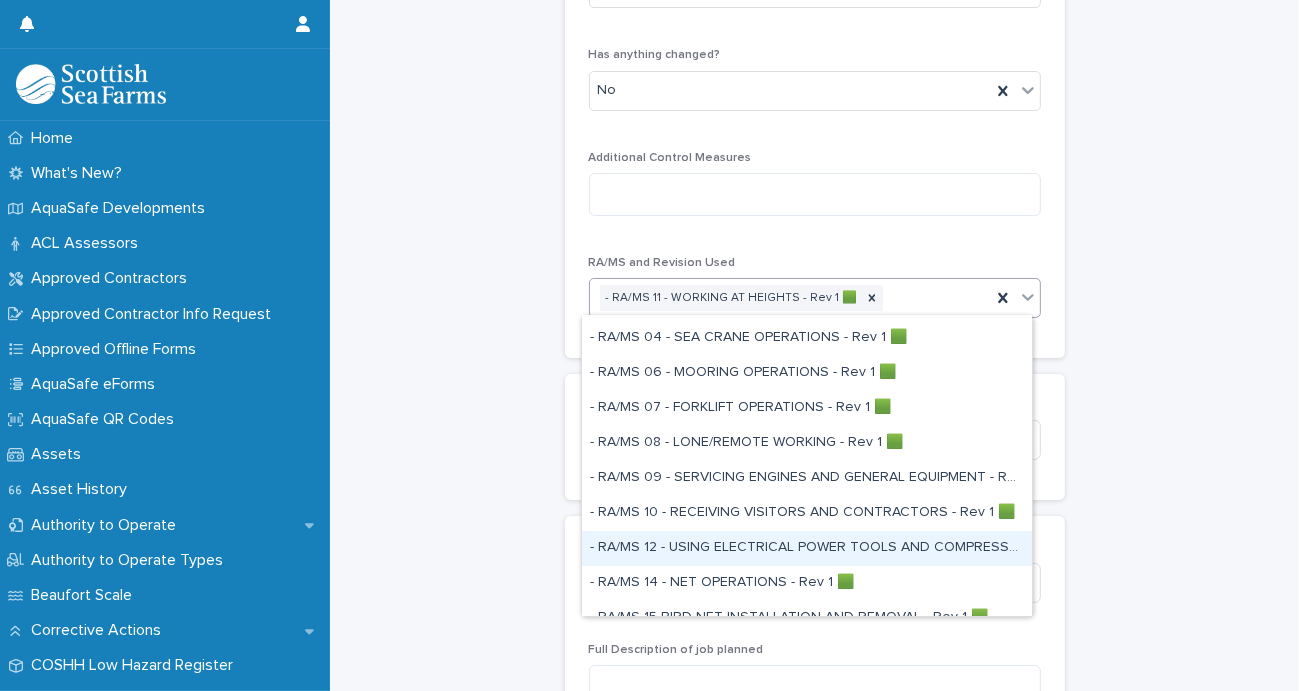 click on "- RA/MS 12 - USING ELECTRICAL POWER TOOLS AND COMPRESSOR OR GENERATOR - Rev 1 🟩" at bounding box center [807, 548] 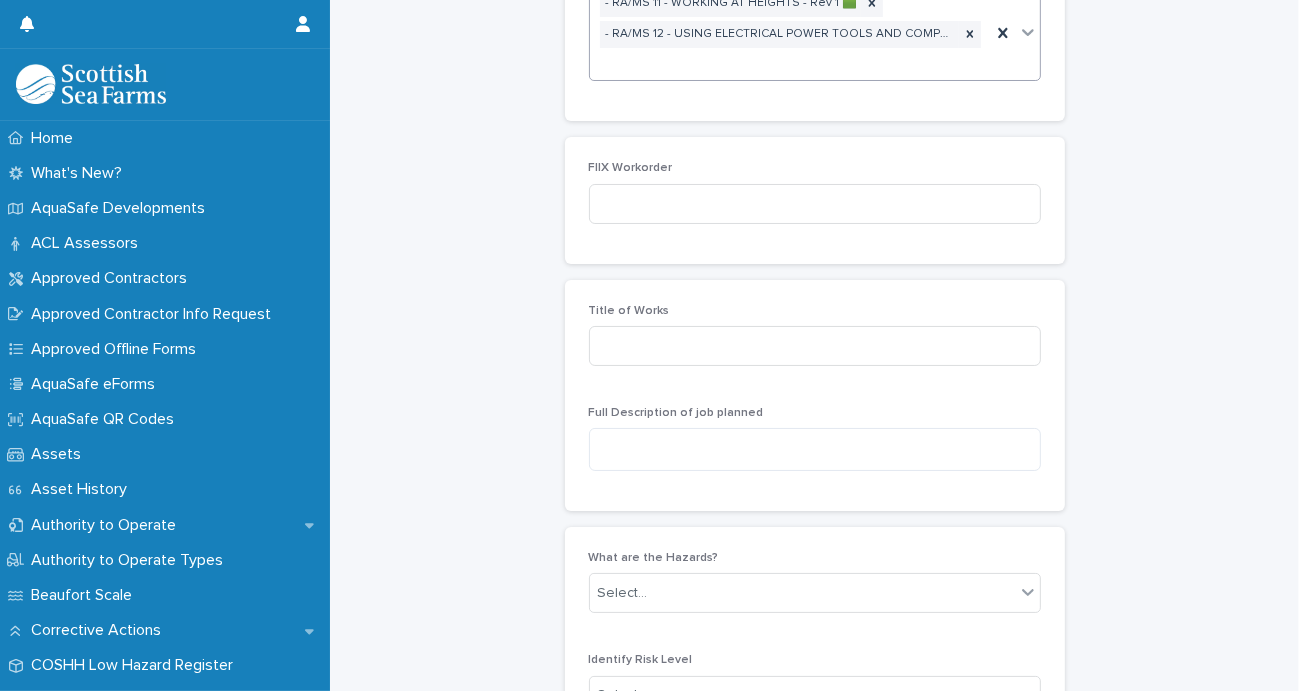 scroll, scrollTop: 1028, scrollLeft: 0, axis: vertical 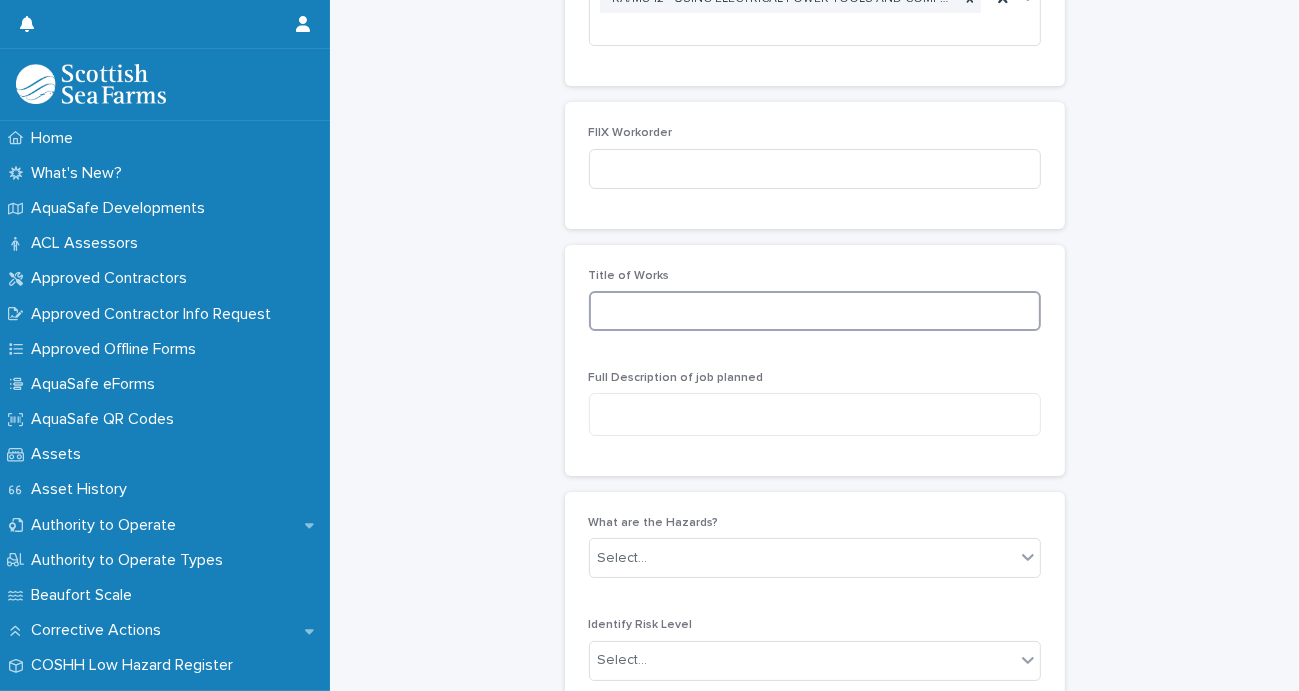 click at bounding box center (815, 311) 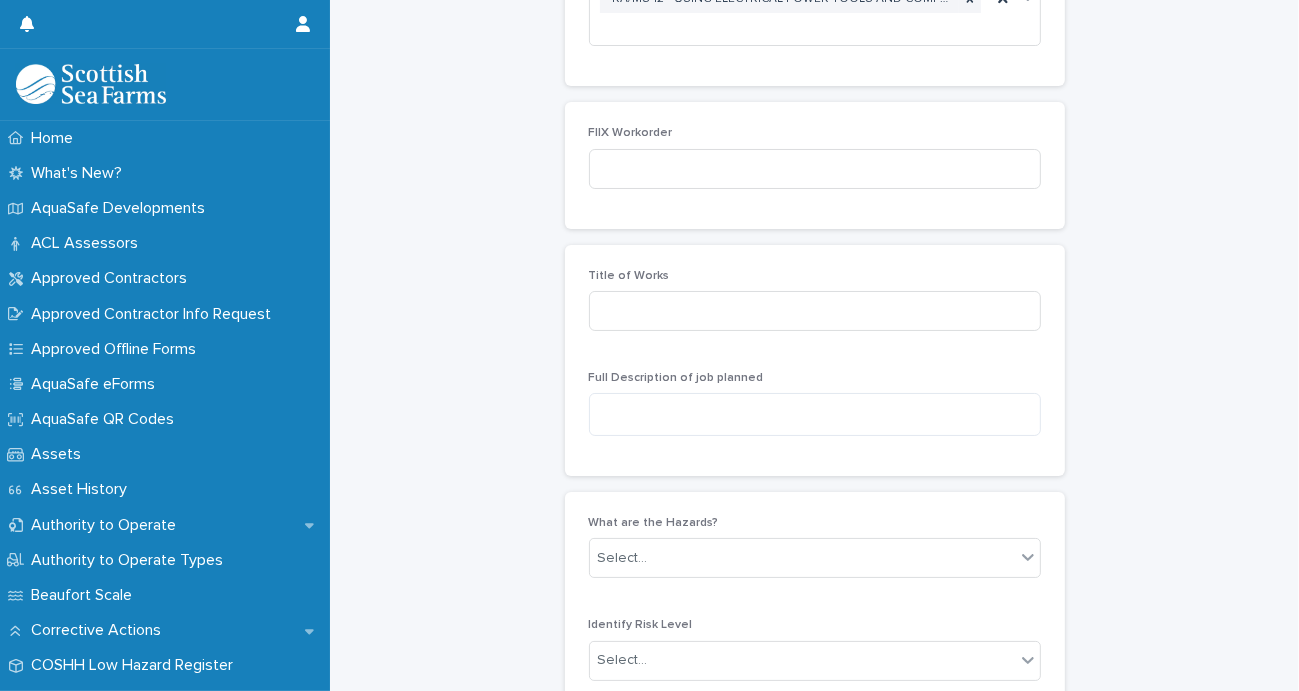 drag, startPoint x: 620, startPoint y: 304, endPoint x: 559, endPoint y: 317, distance: 62.369865 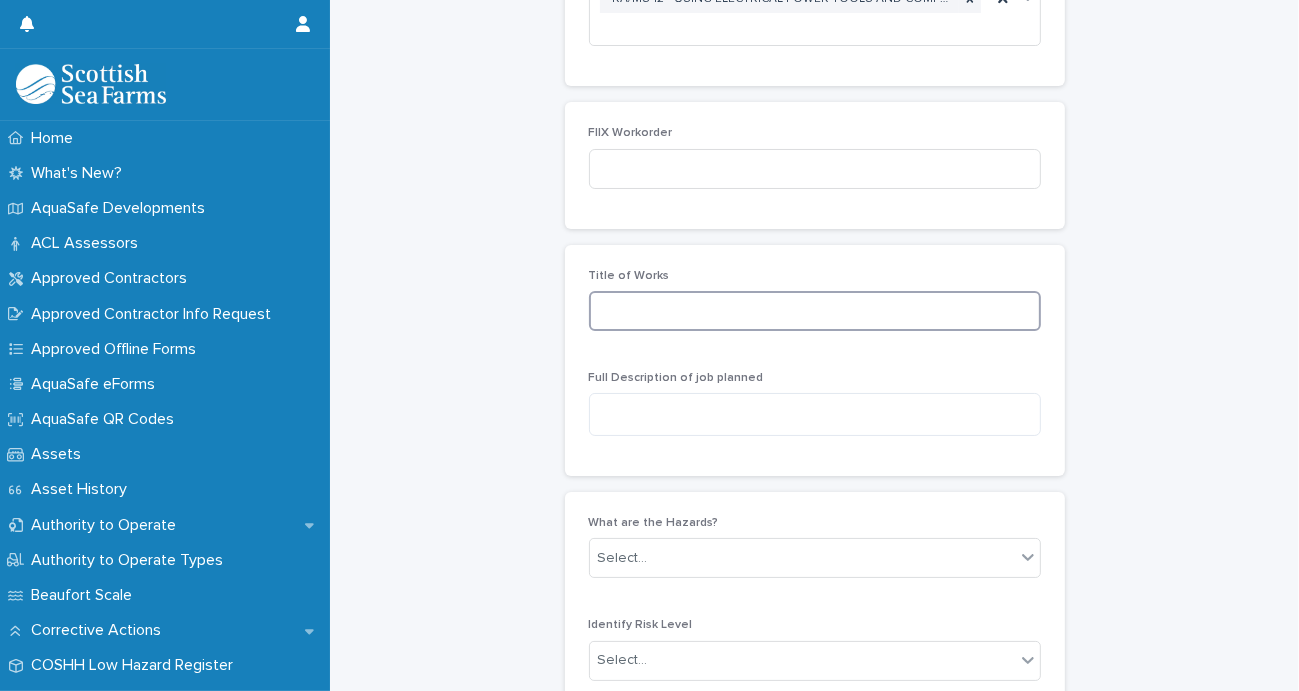 click at bounding box center [815, 311] 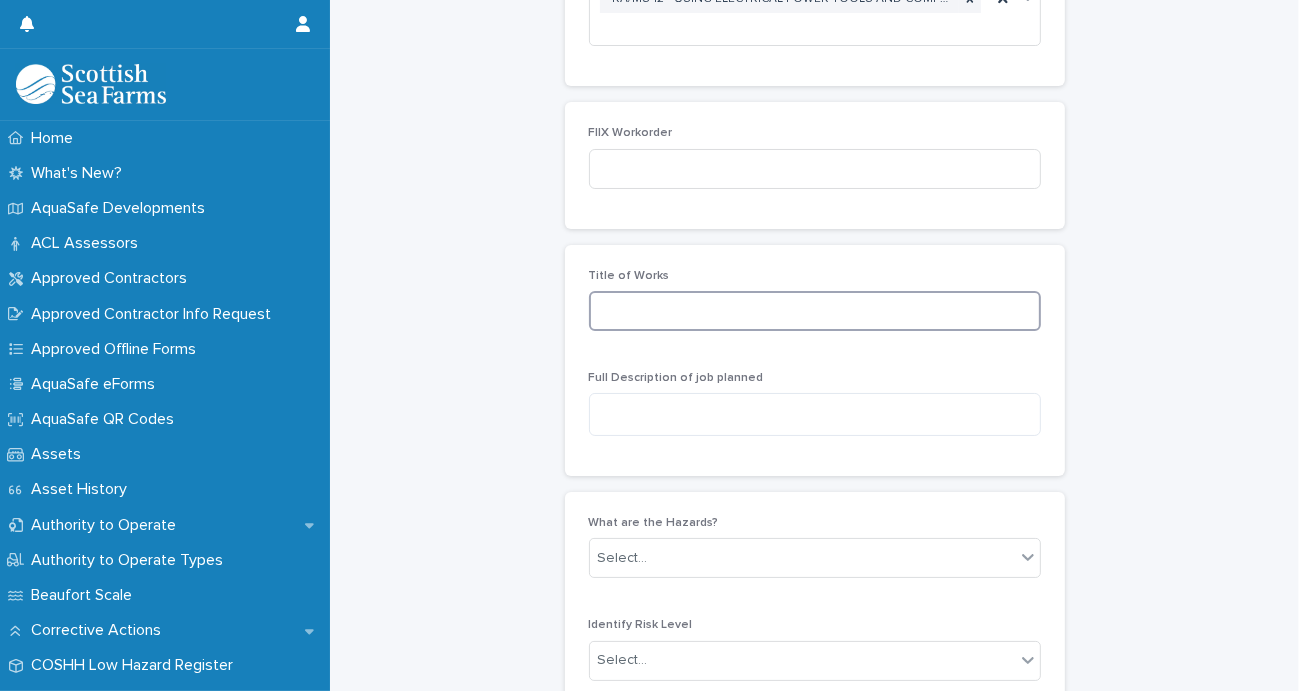 paste on "**********" 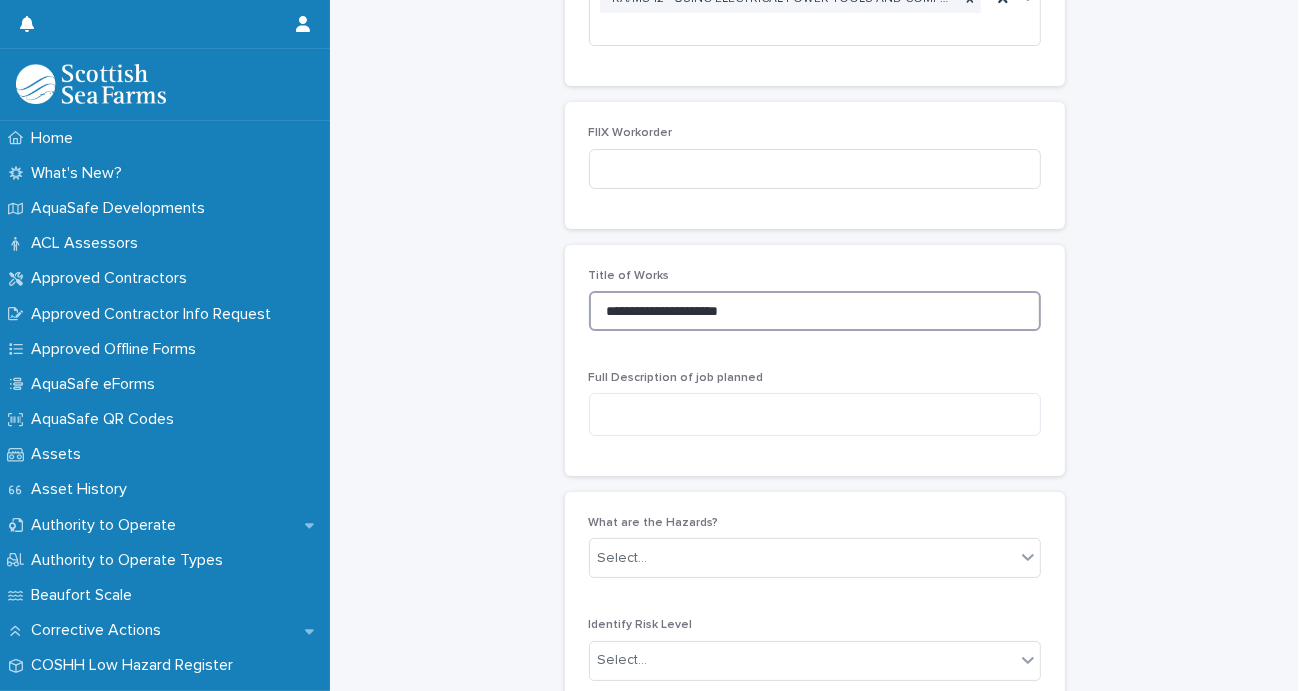 type on "**********" 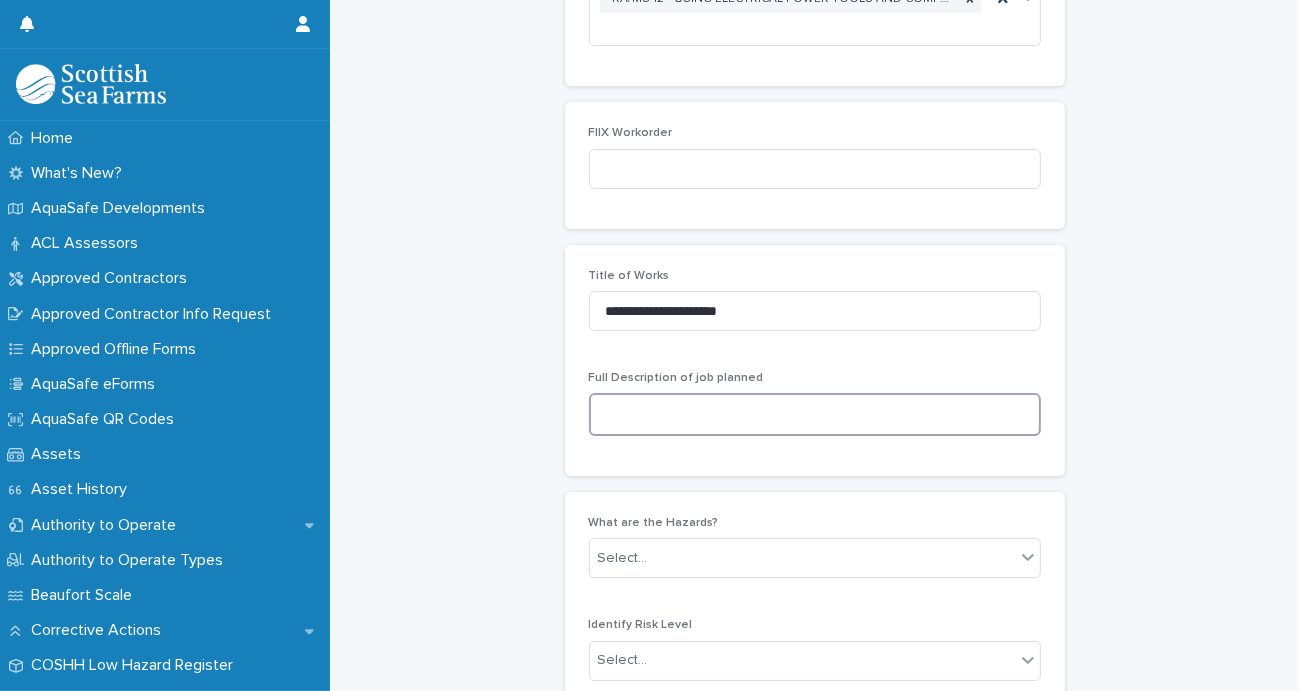 click at bounding box center (815, 414) 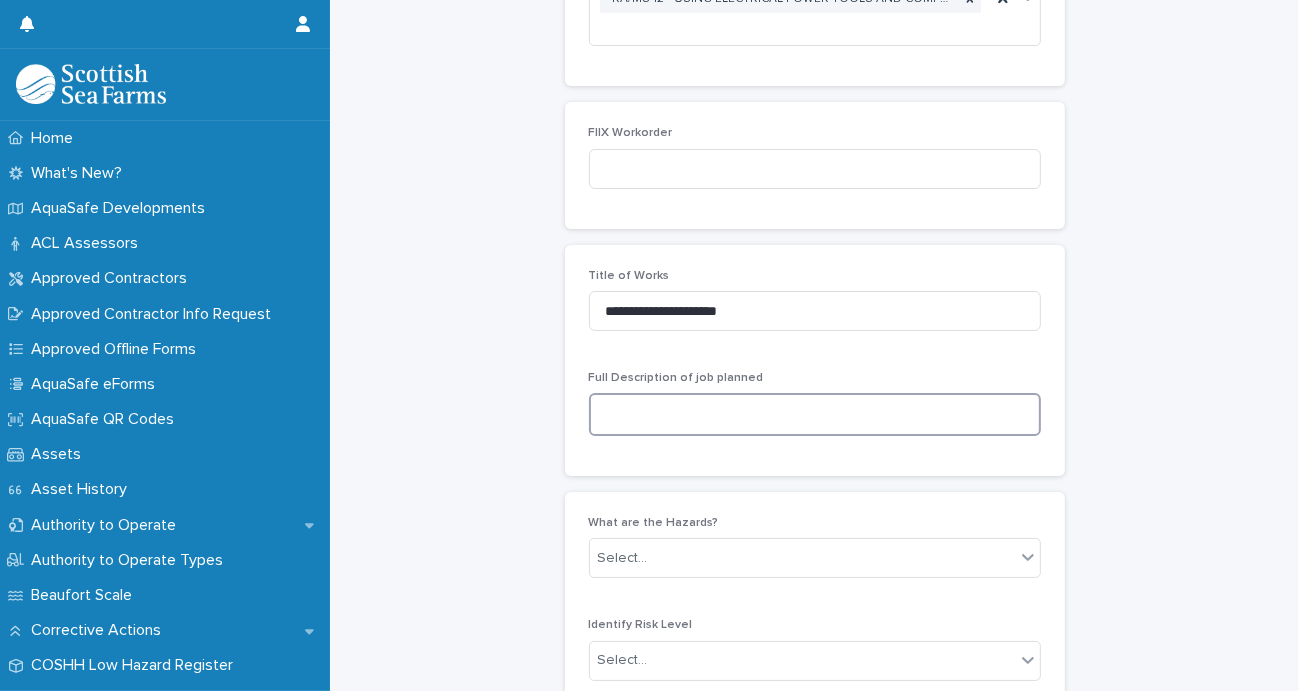 paste on "**********" 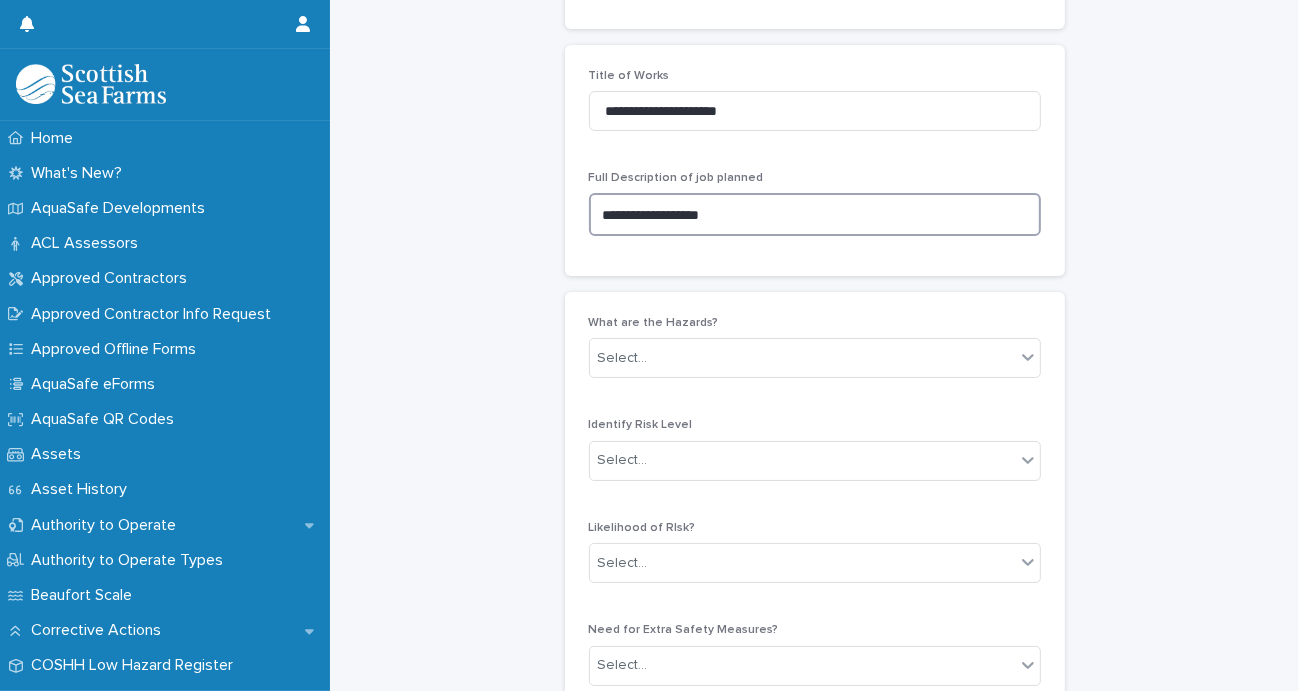 scroll, scrollTop: 1328, scrollLeft: 0, axis: vertical 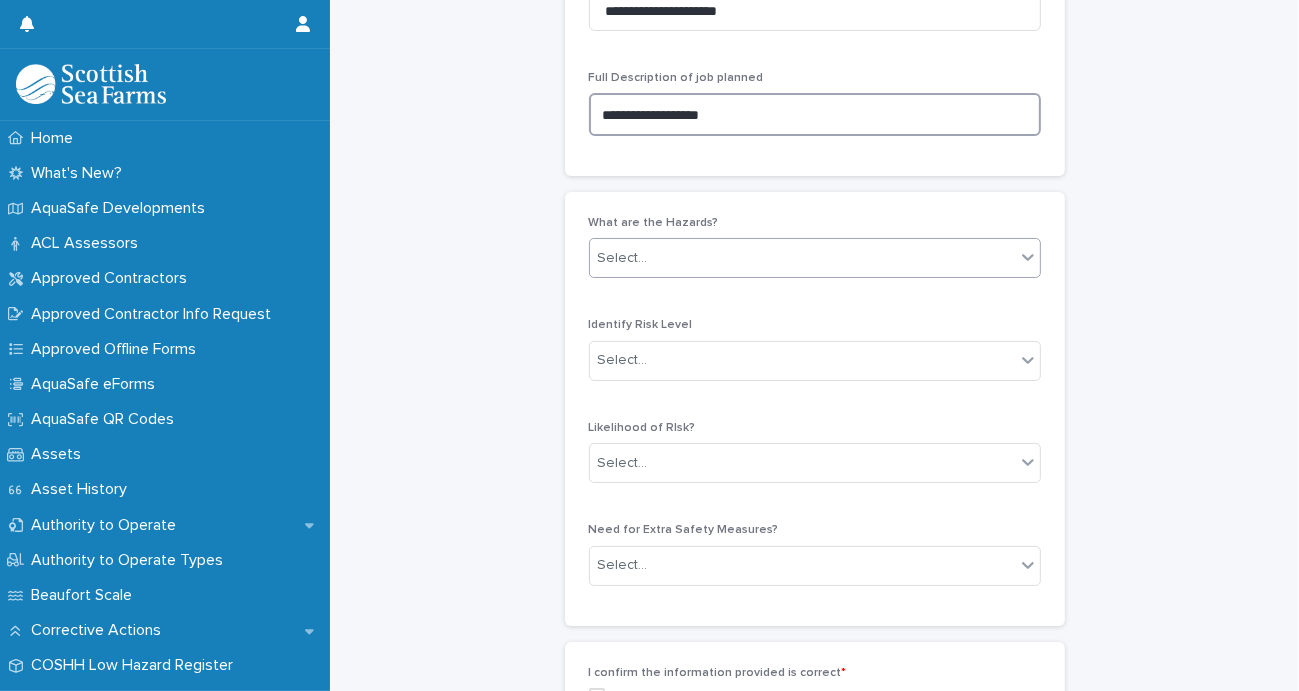 type on "**********" 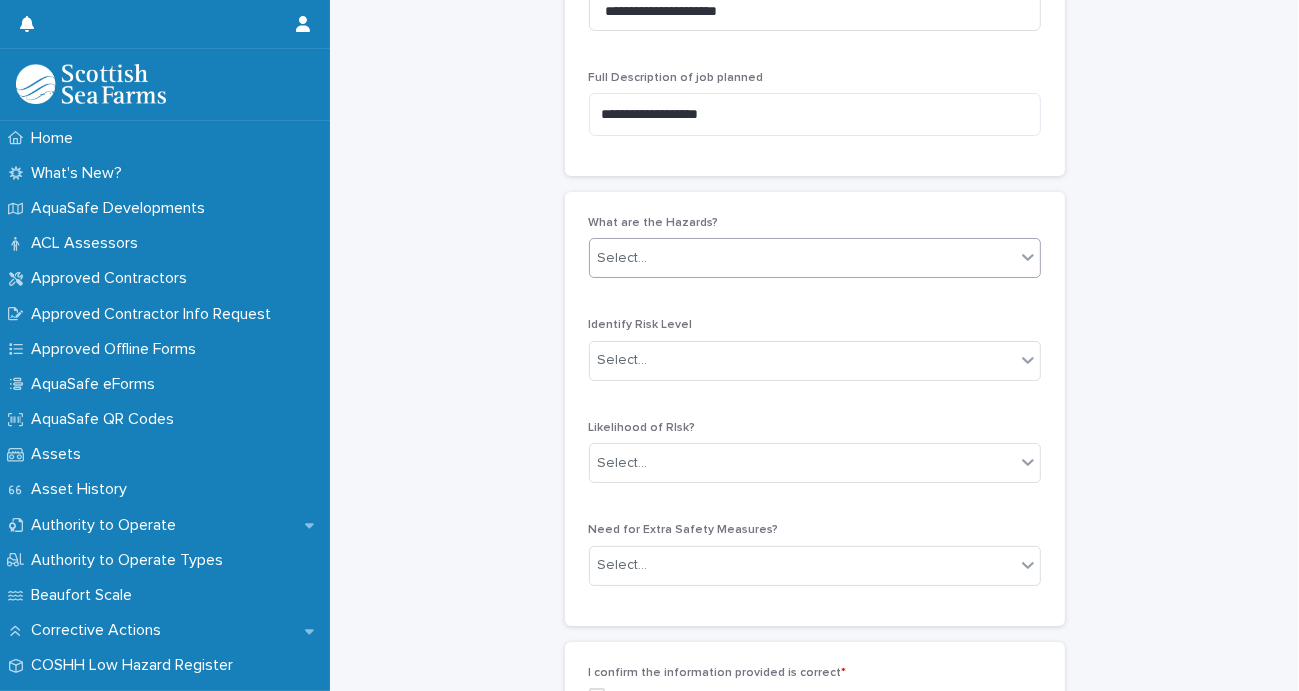 click 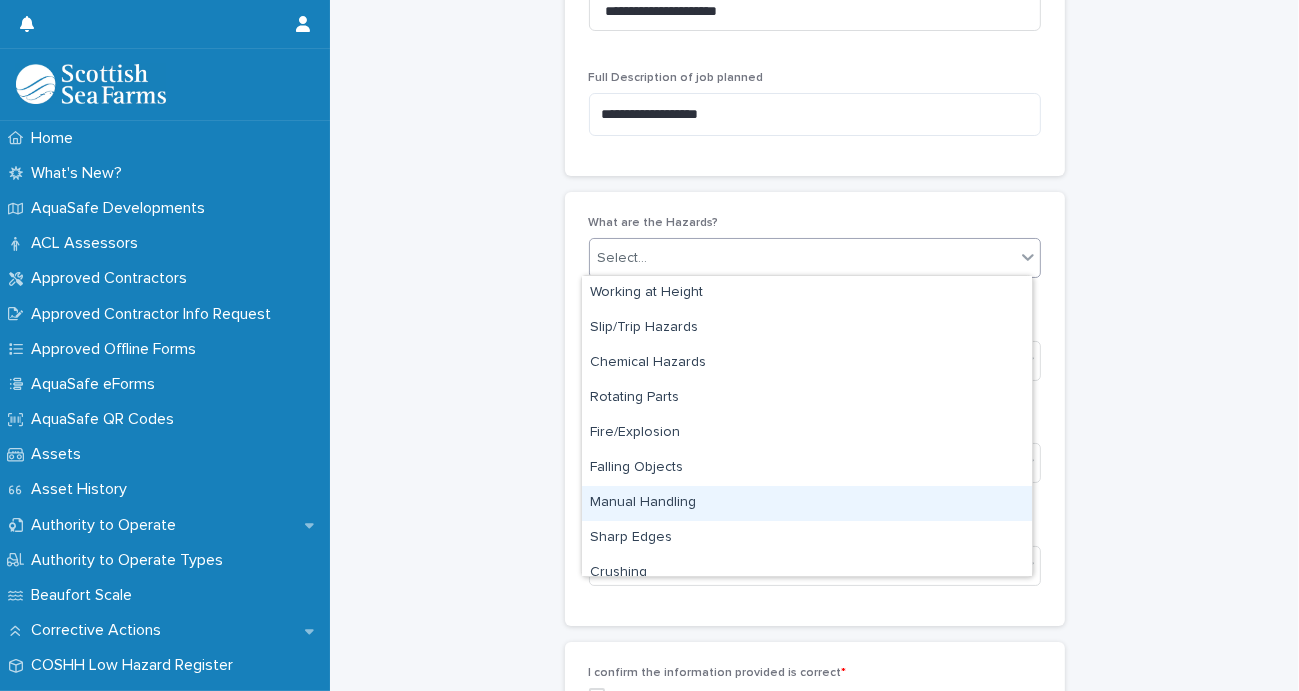 click on "Manual Handling" at bounding box center [807, 503] 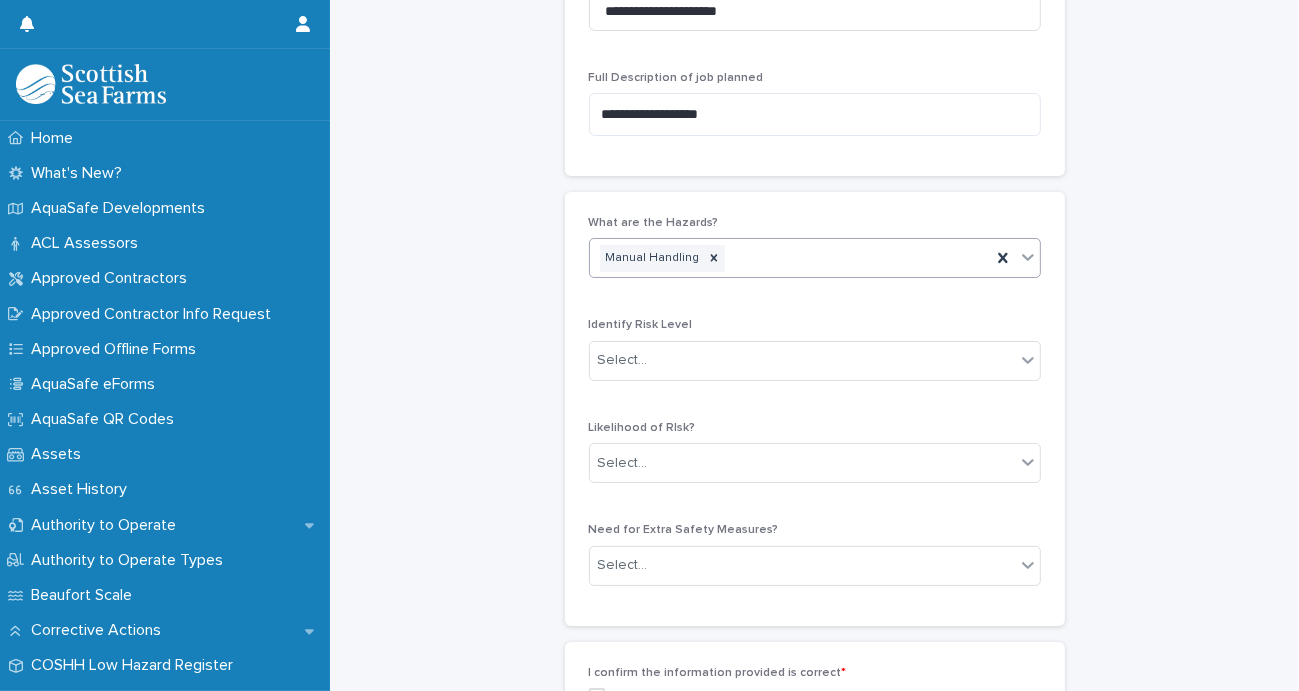 click 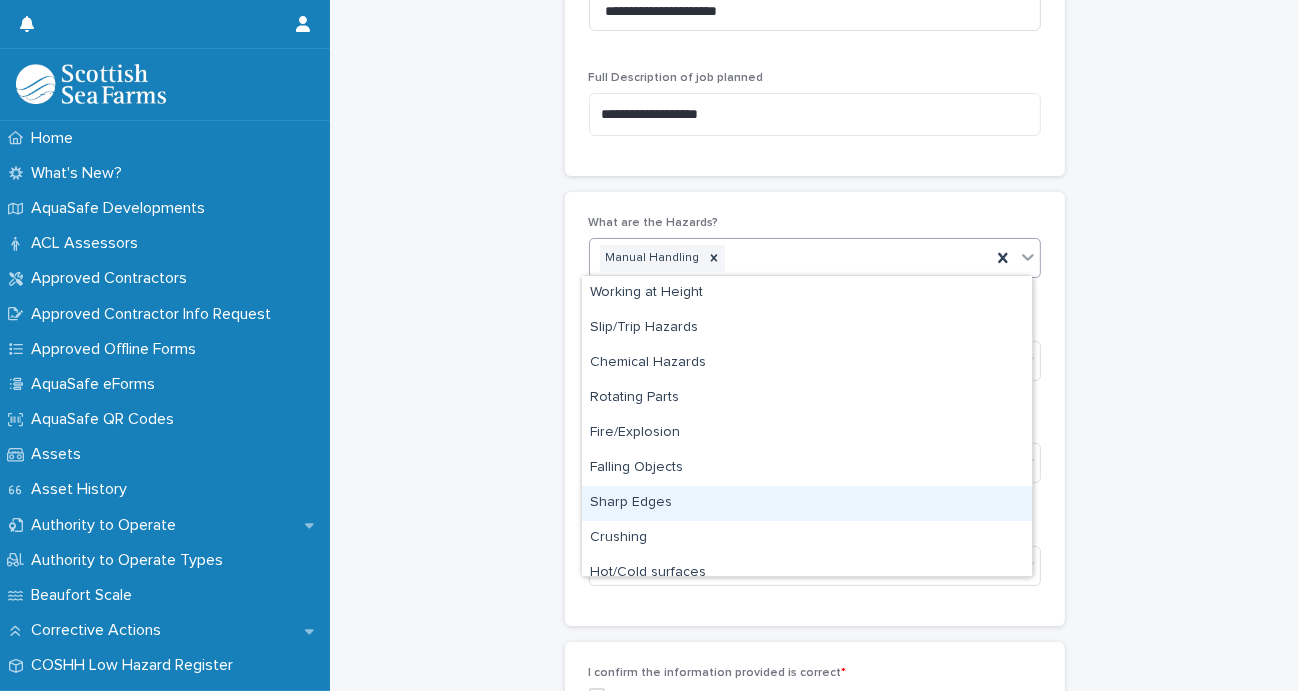 click on "Sharp Edges" at bounding box center (807, 503) 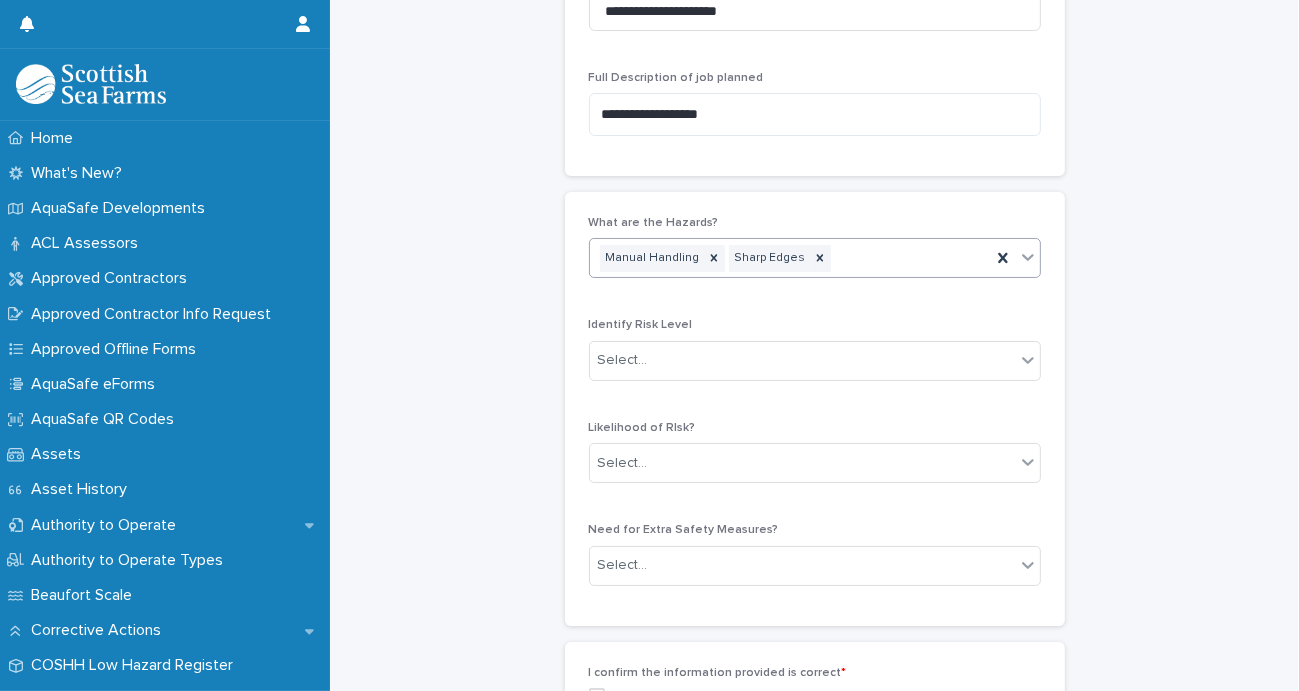 click 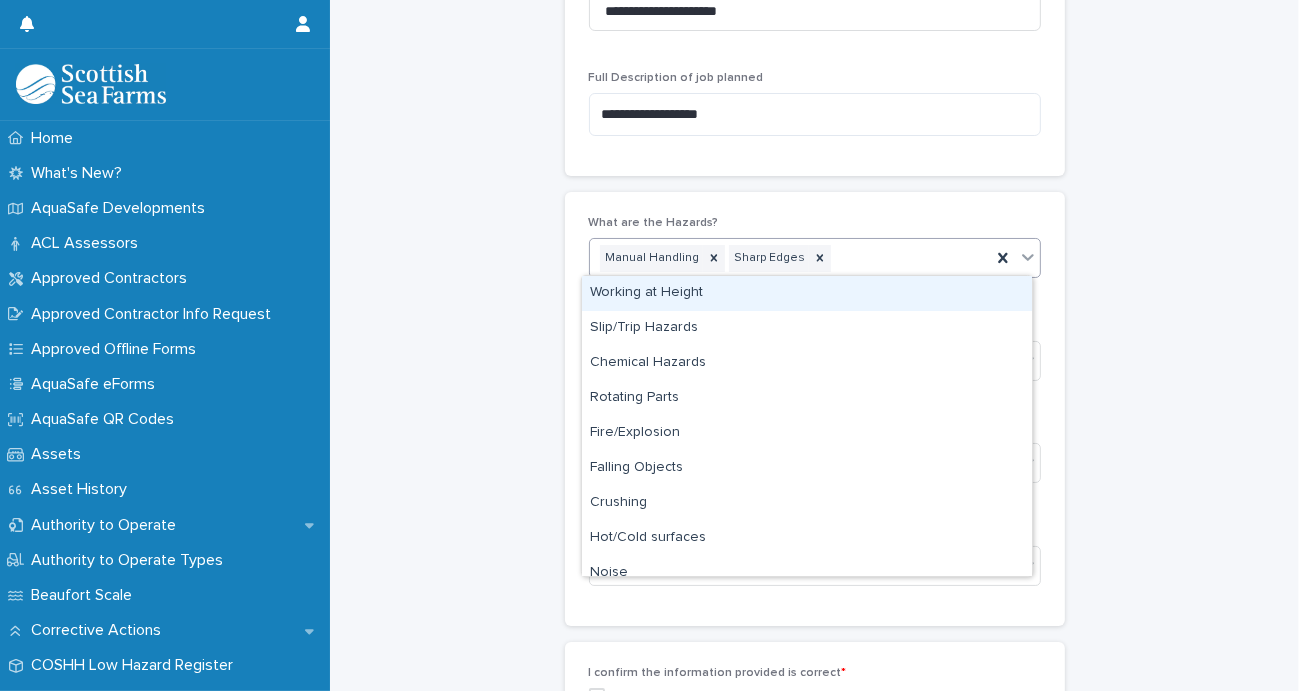 click on "Working at Height" at bounding box center [807, 293] 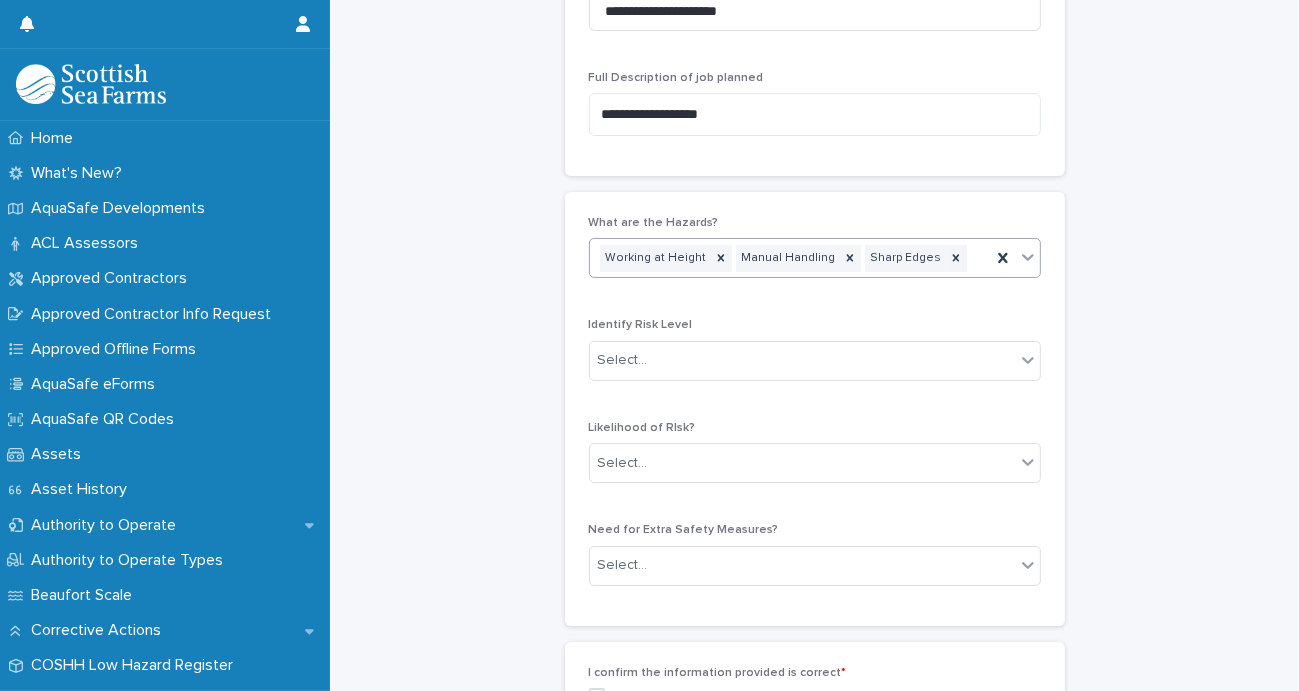 click 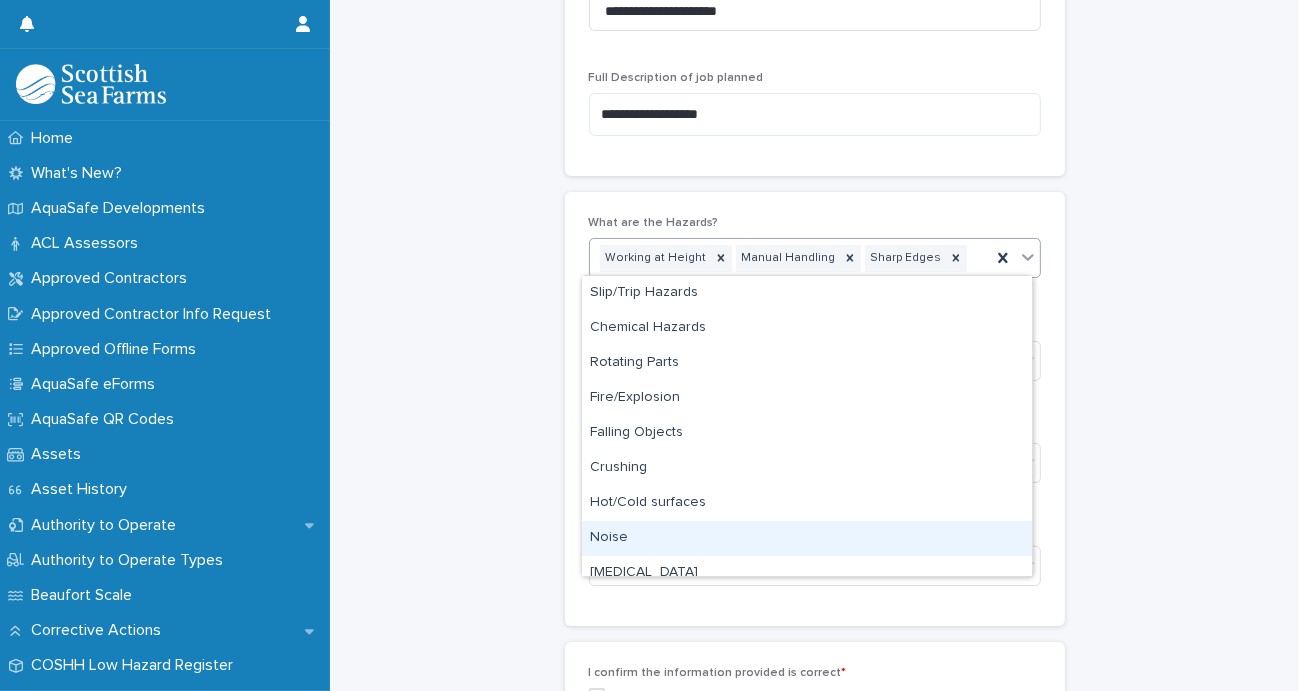 click on "Noise" at bounding box center [807, 538] 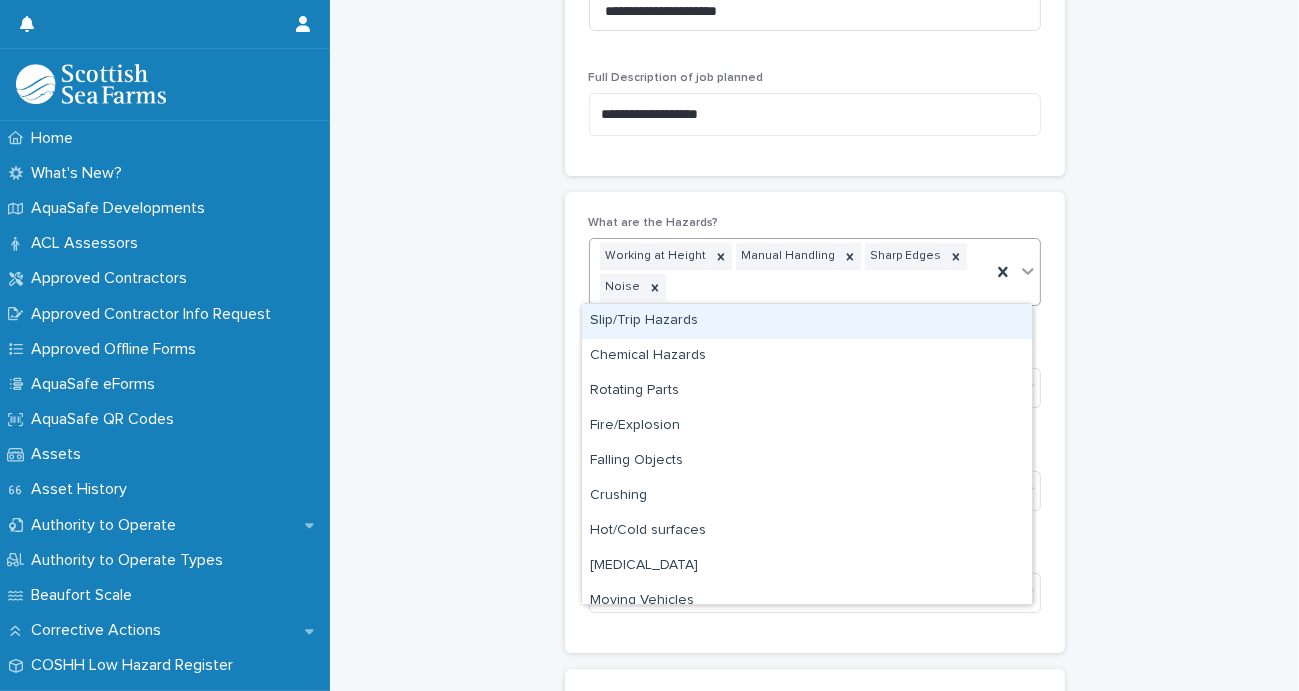 click 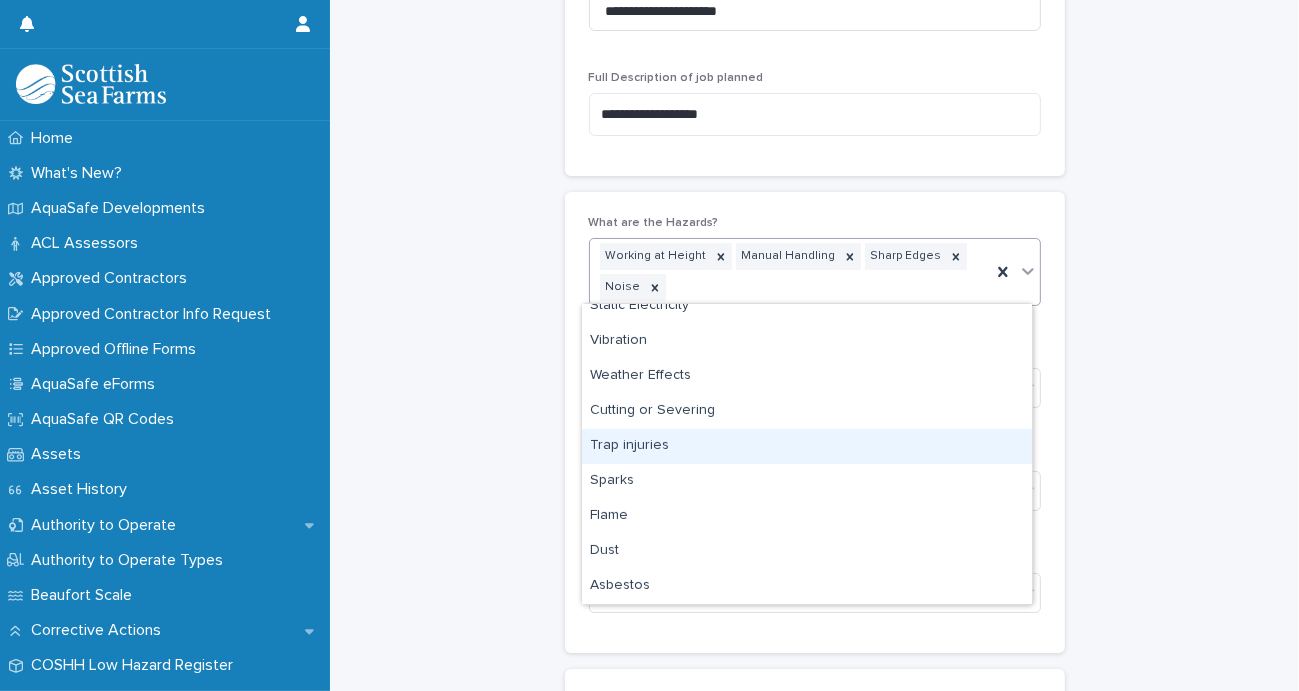 scroll, scrollTop: 500, scrollLeft: 0, axis: vertical 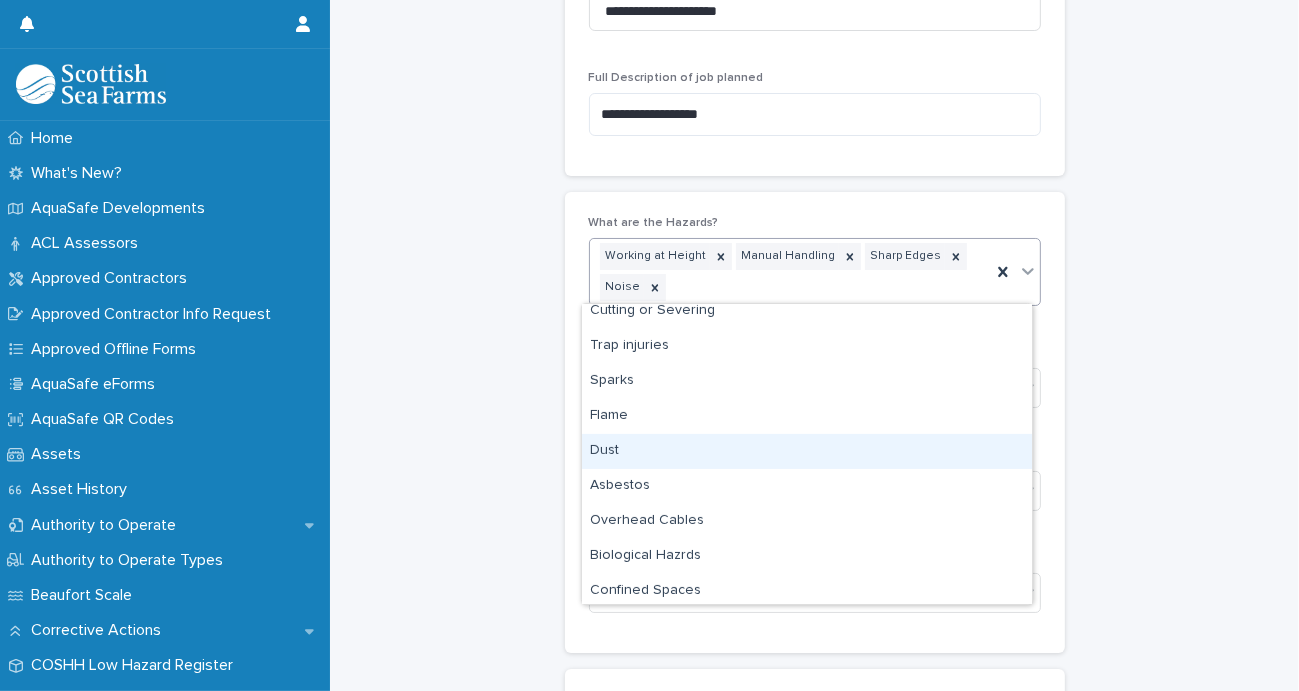 click on "Dust" at bounding box center [807, 451] 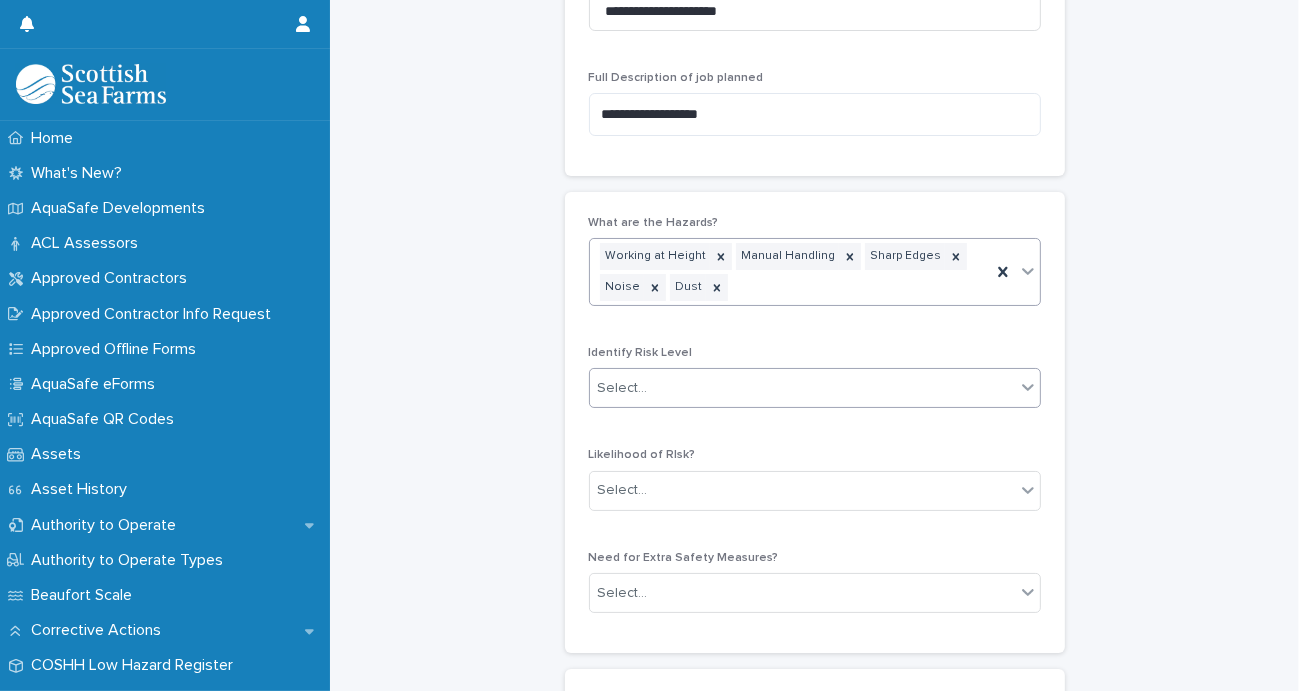 click 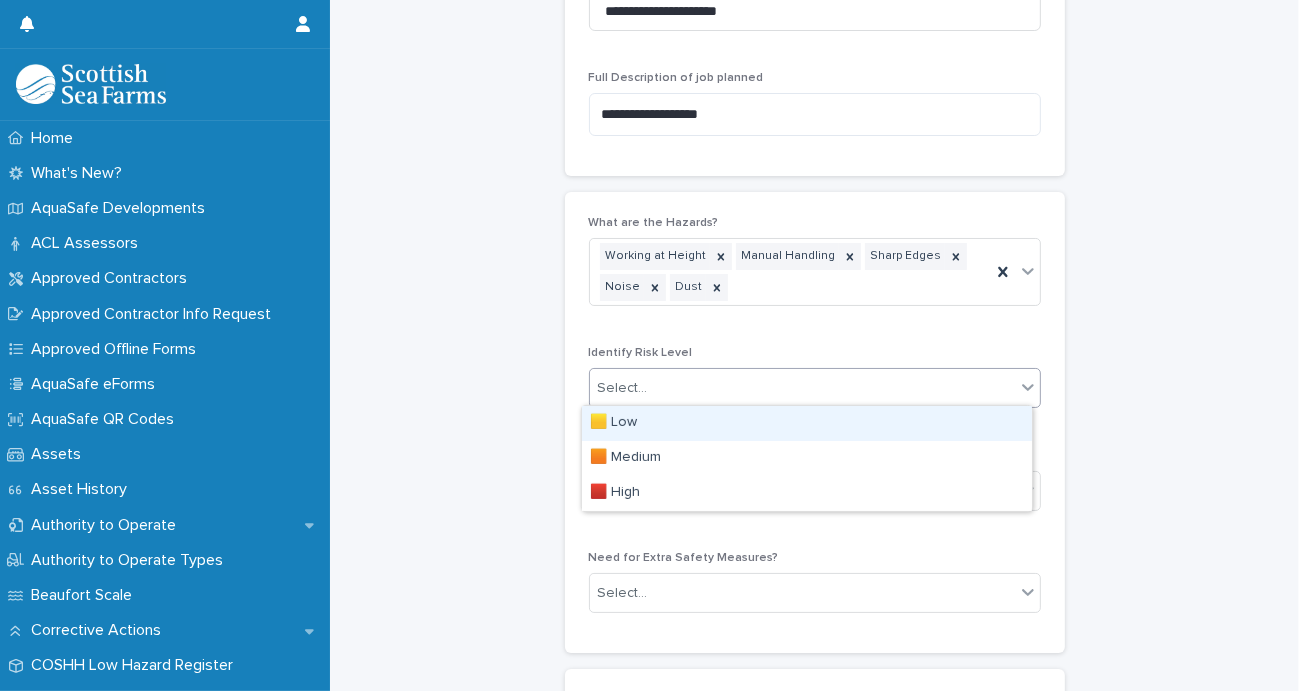 click on "🟨 Low" at bounding box center [807, 423] 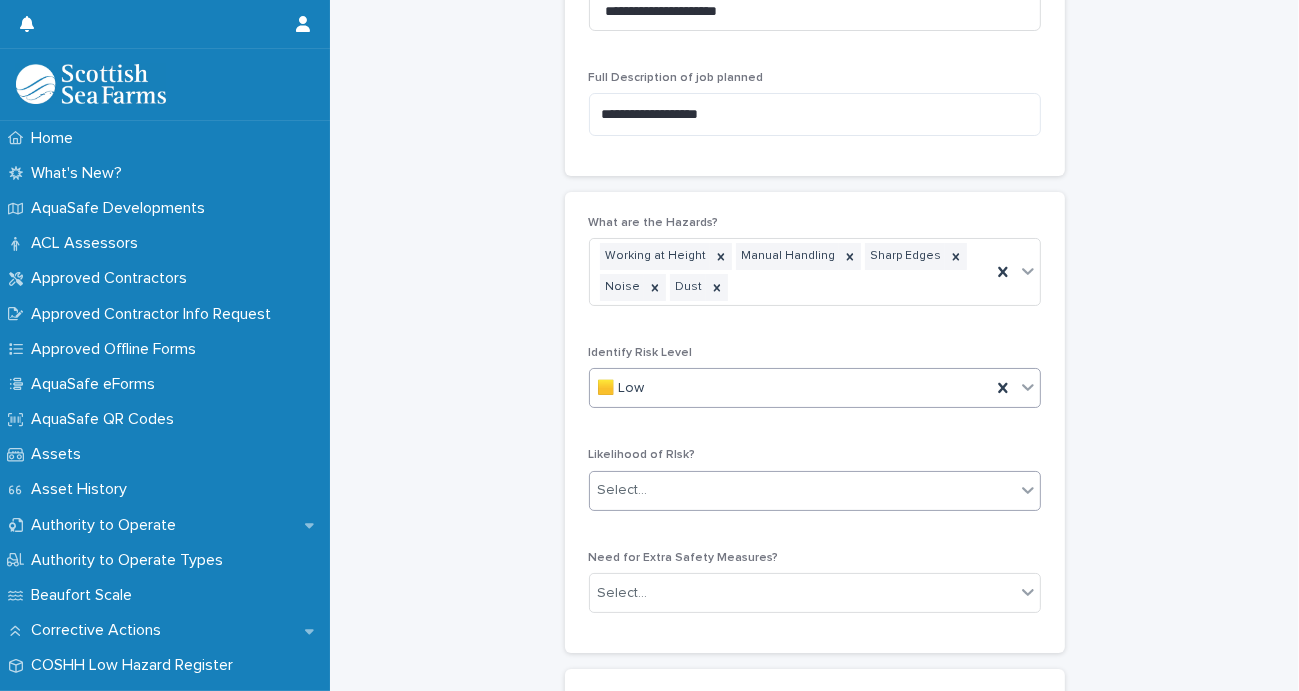 click on "Select..." at bounding box center (802, 490) 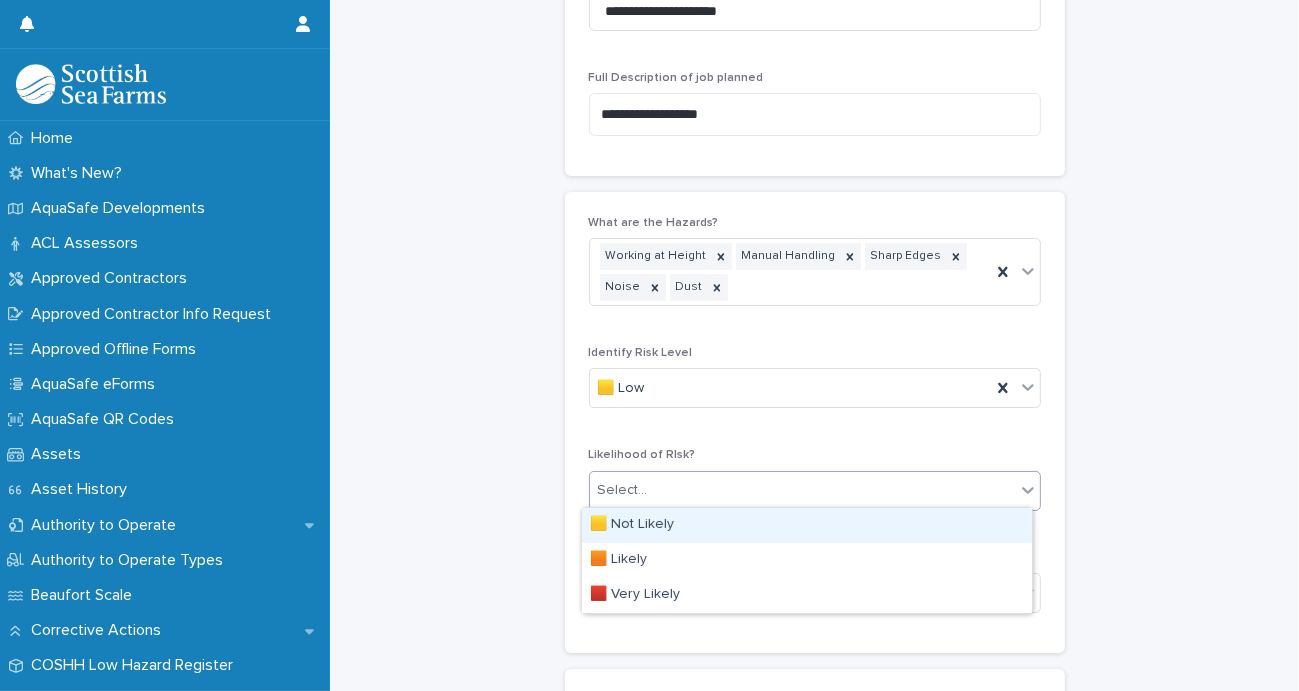 click on "🟨 Not Likely" at bounding box center [807, 525] 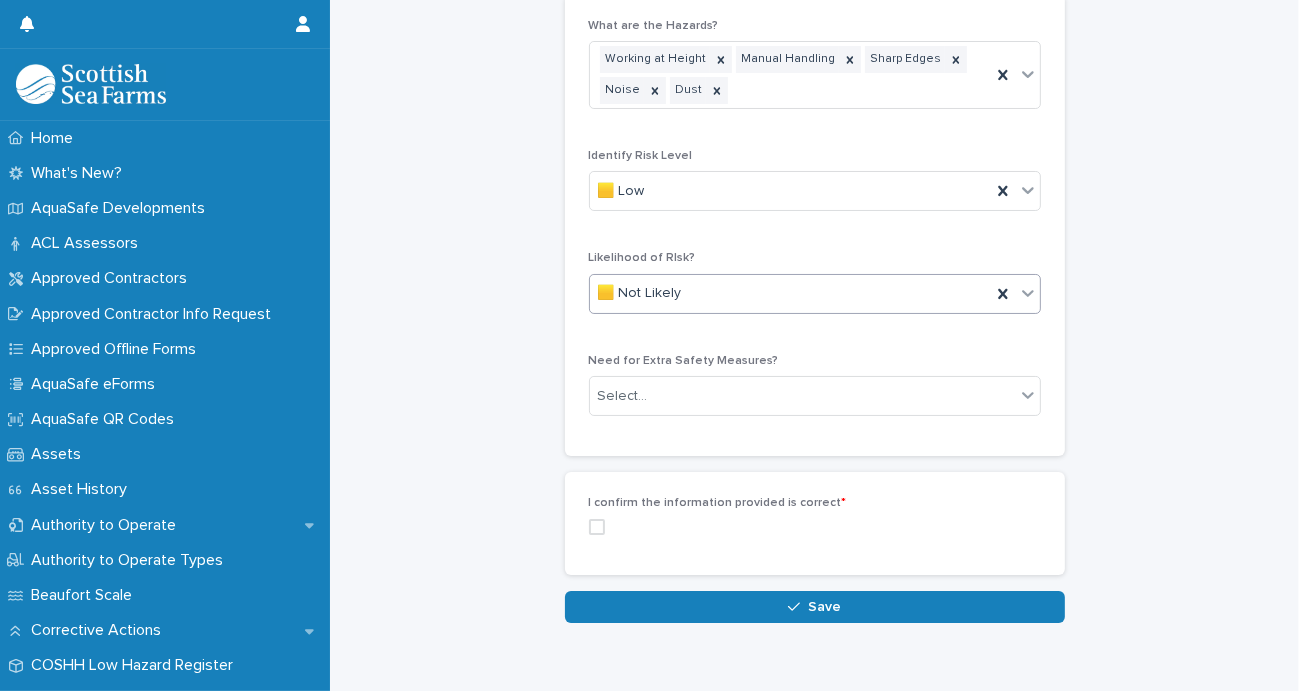 scroll, scrollTop: 1528, scrollLeft: 0, axis: vertical 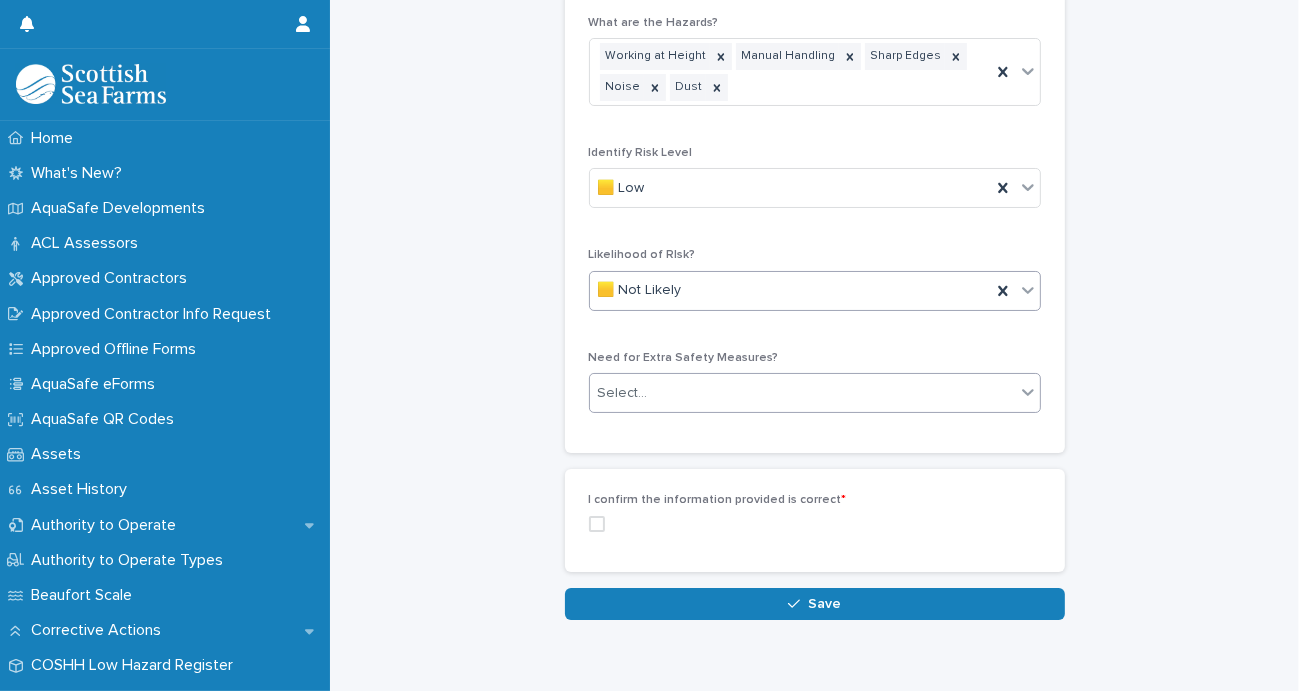 click 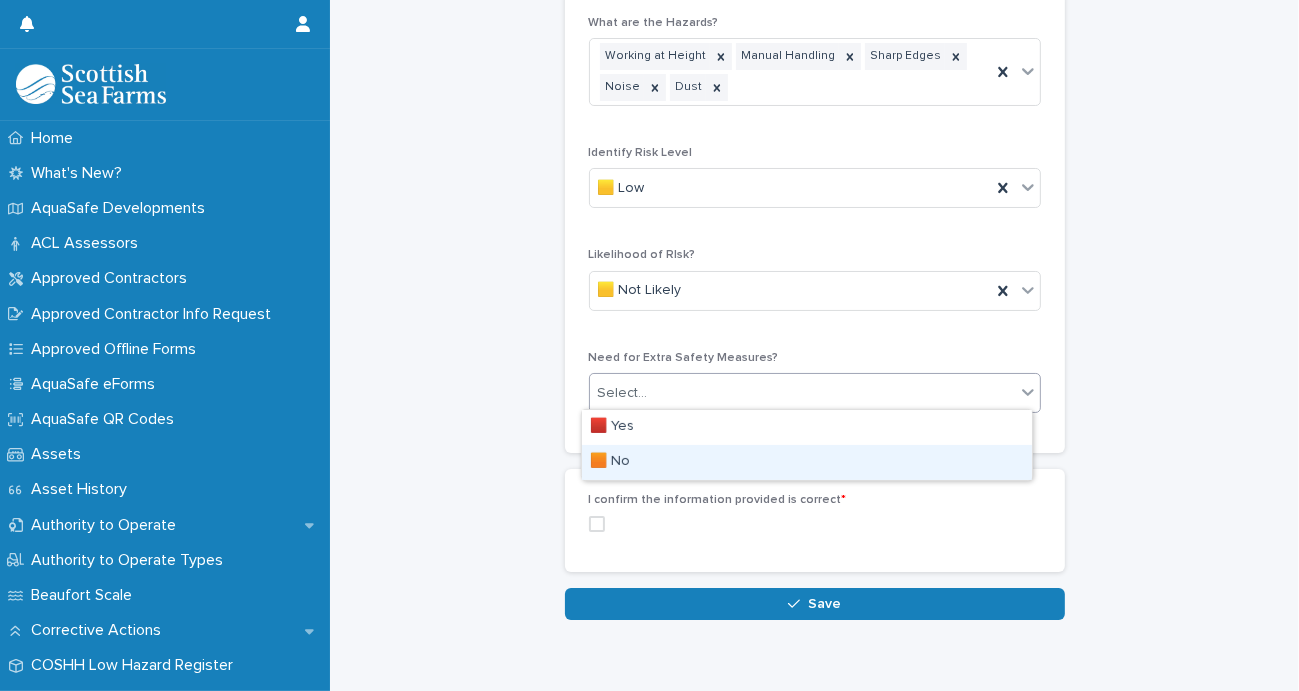 click on "🟧 No" at bounding box center (807, 462) 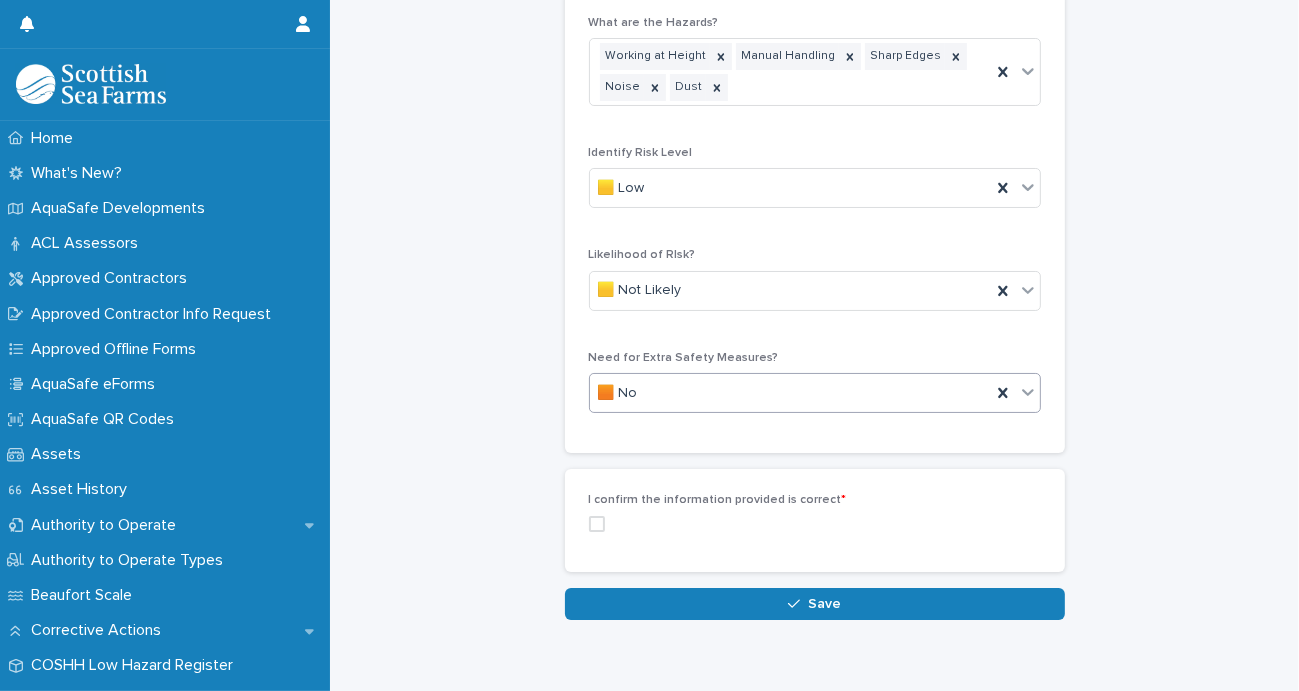 click at bounding box center (597, 524) 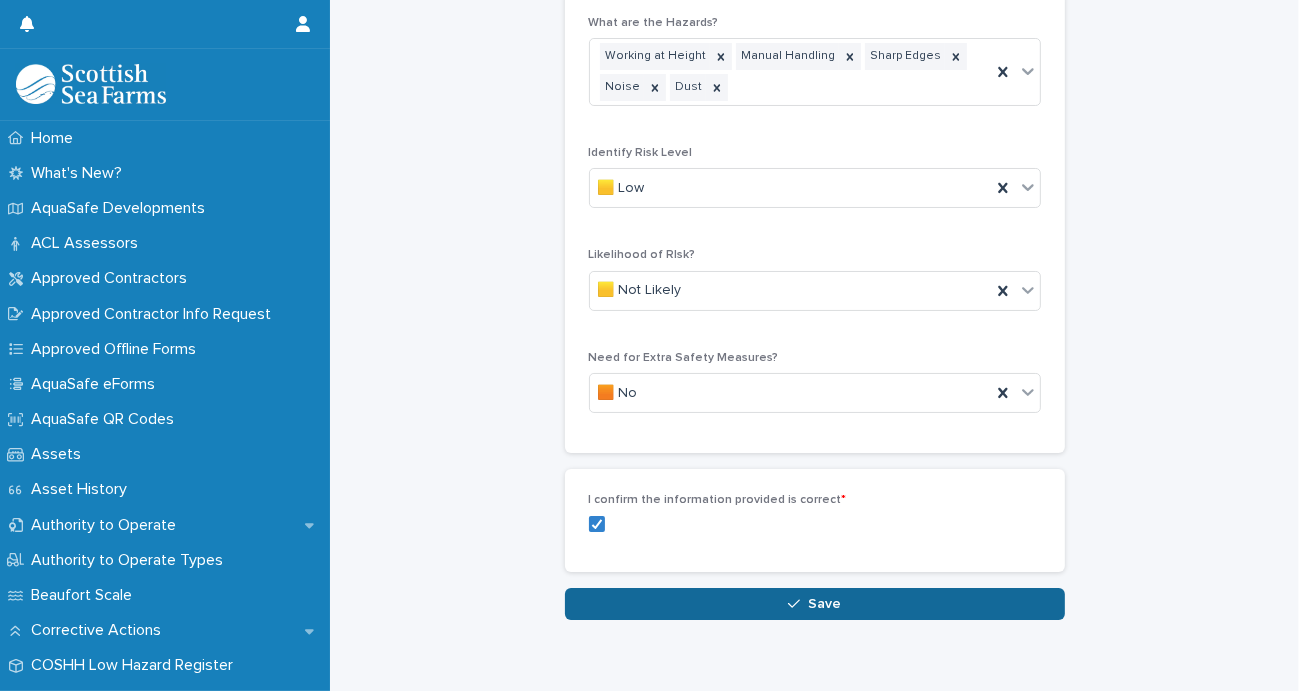 click on "Save" at bounding box center [824, 604] 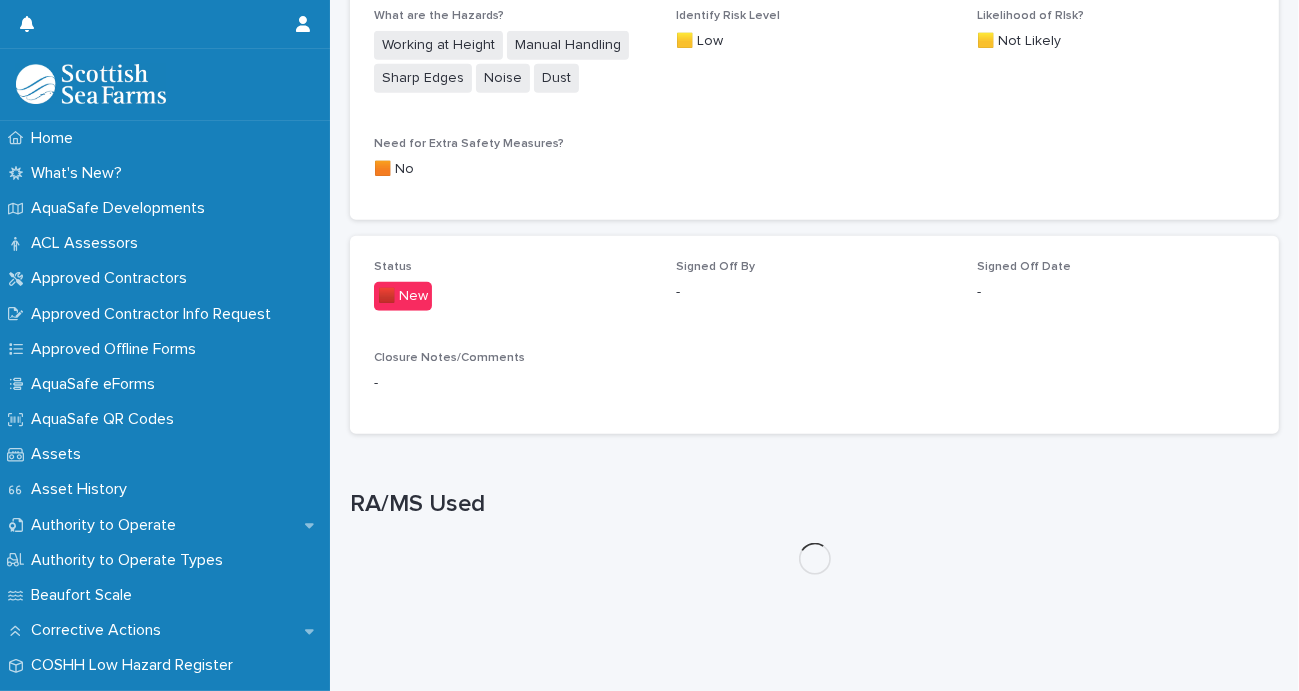 scroll, scrollTop: 0, scrollLeft: 0, axis: both 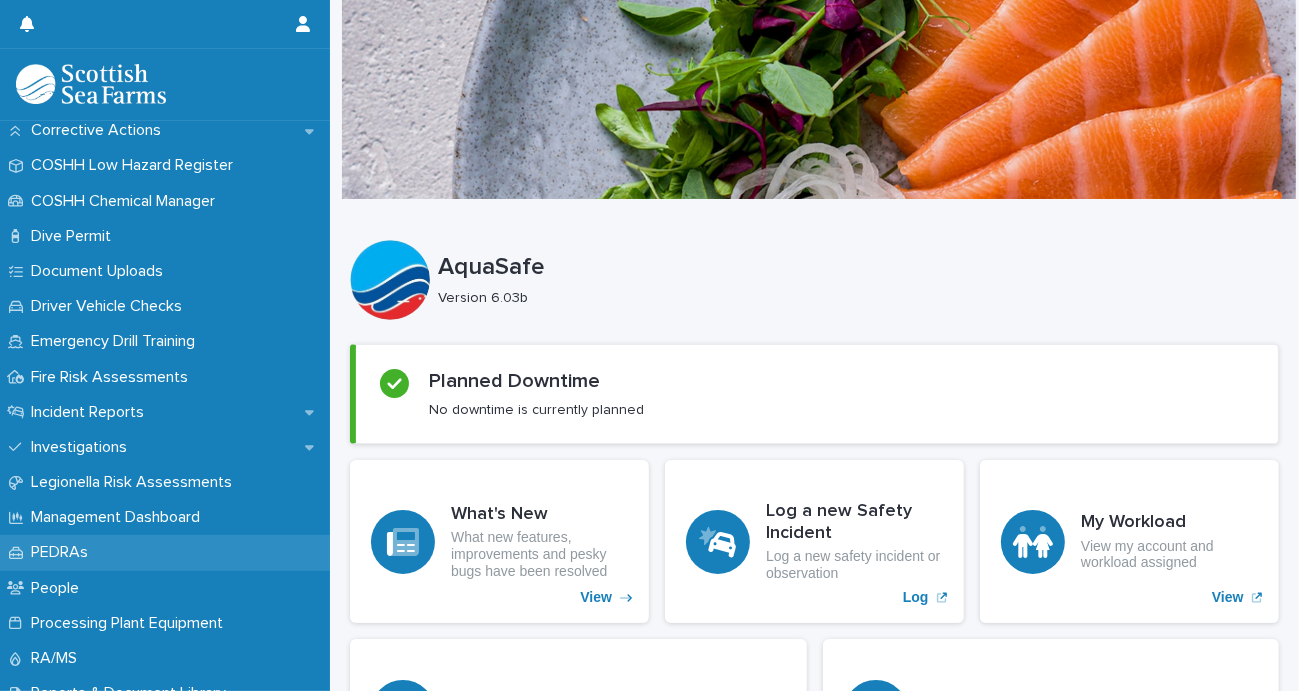 click on "PEDRAs" at bounding box center [63, 552] 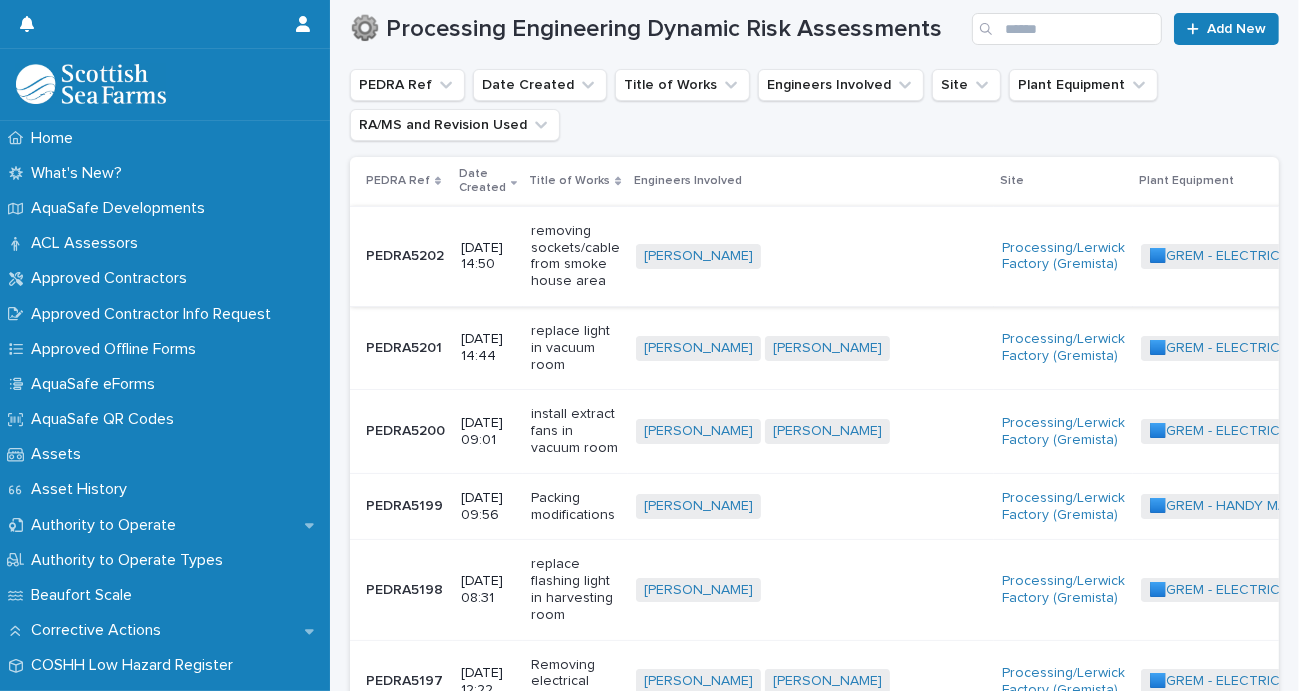 scroll, scrollTop: 400, scrollLeft: 0, axis: vertical 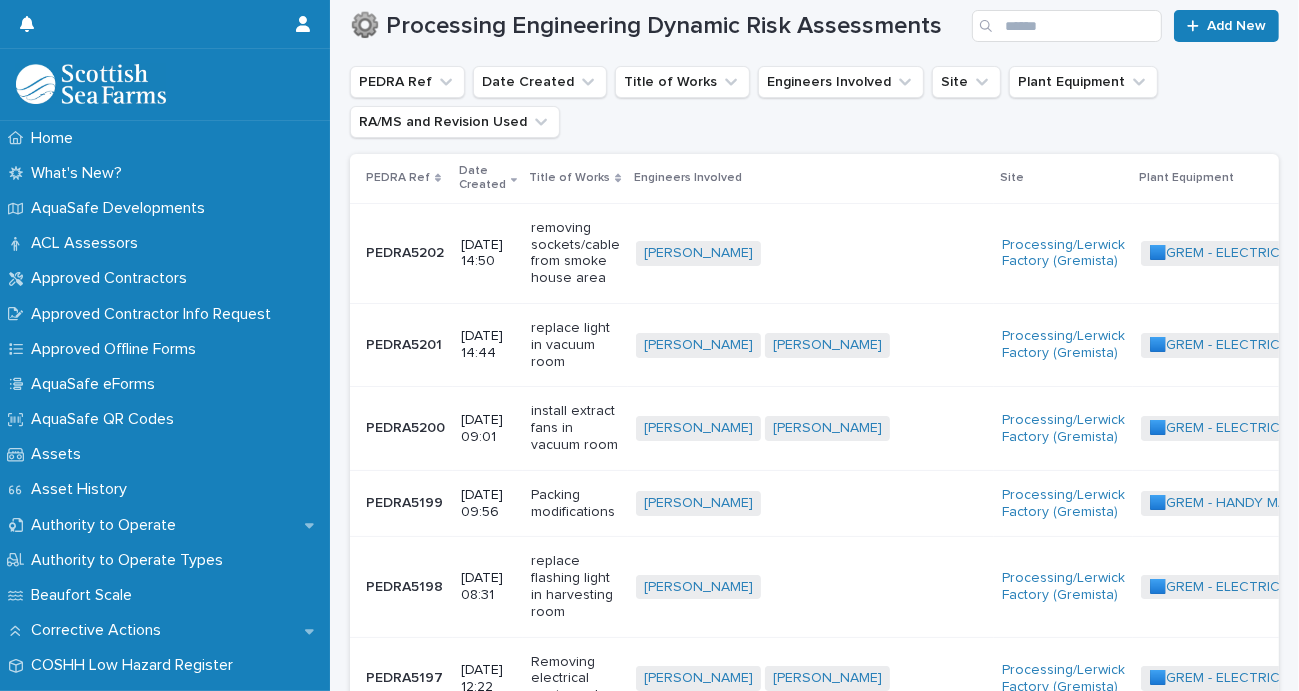 click on "PEDRA5199" at bounding box center [406, 501] 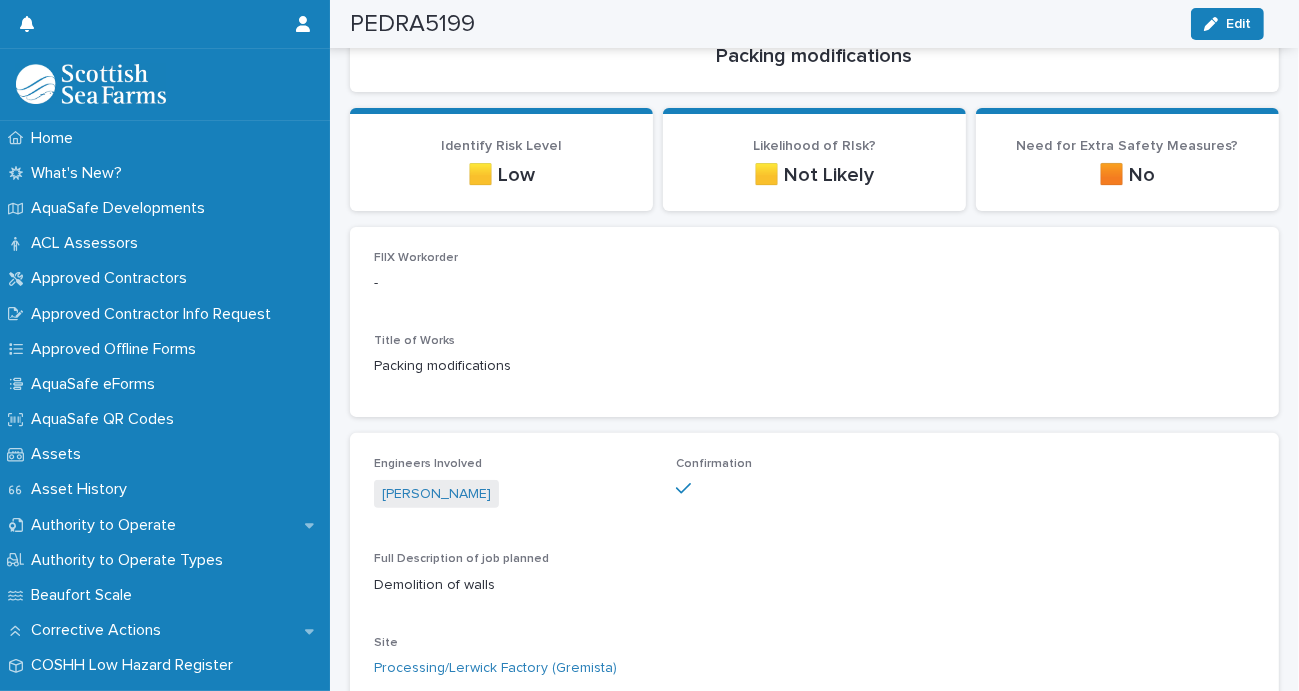 scroll, scrollTop: 400, scrollLeft: 0, axis: vertical 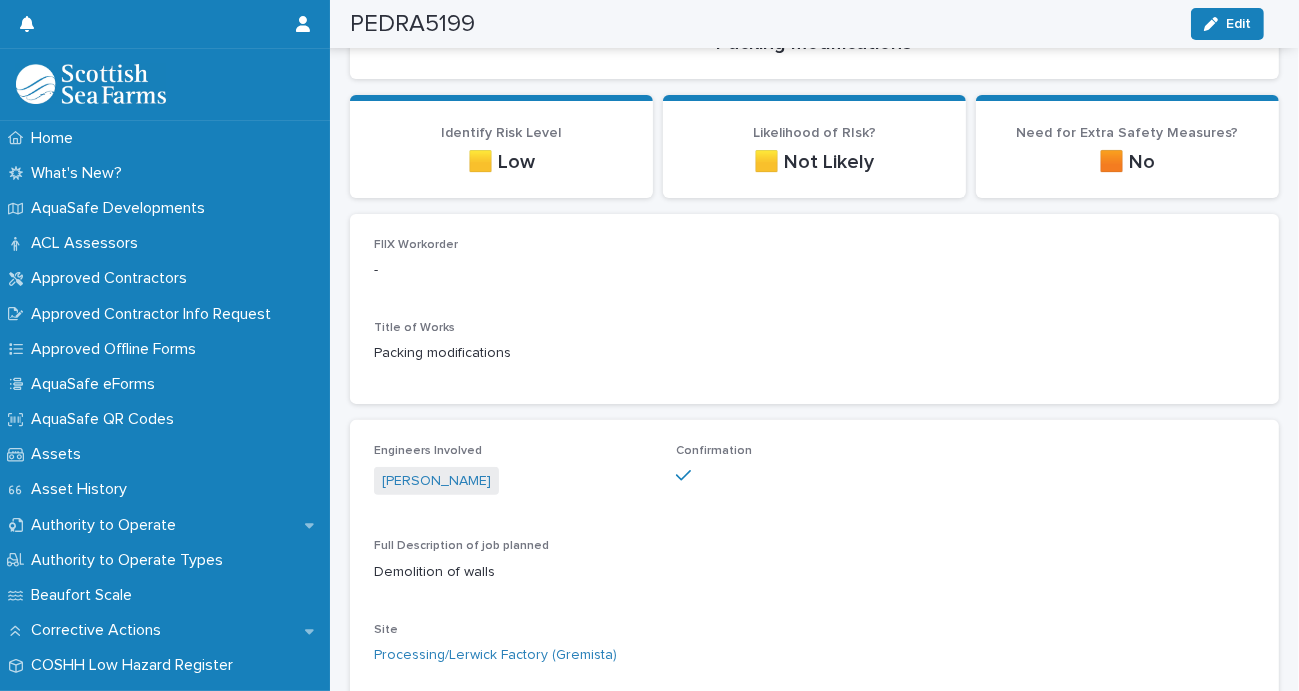 drag, startPoint x: 512, startPoint y: 347, endPoint x: 369, endPoint y: 356, distance: 143.28294 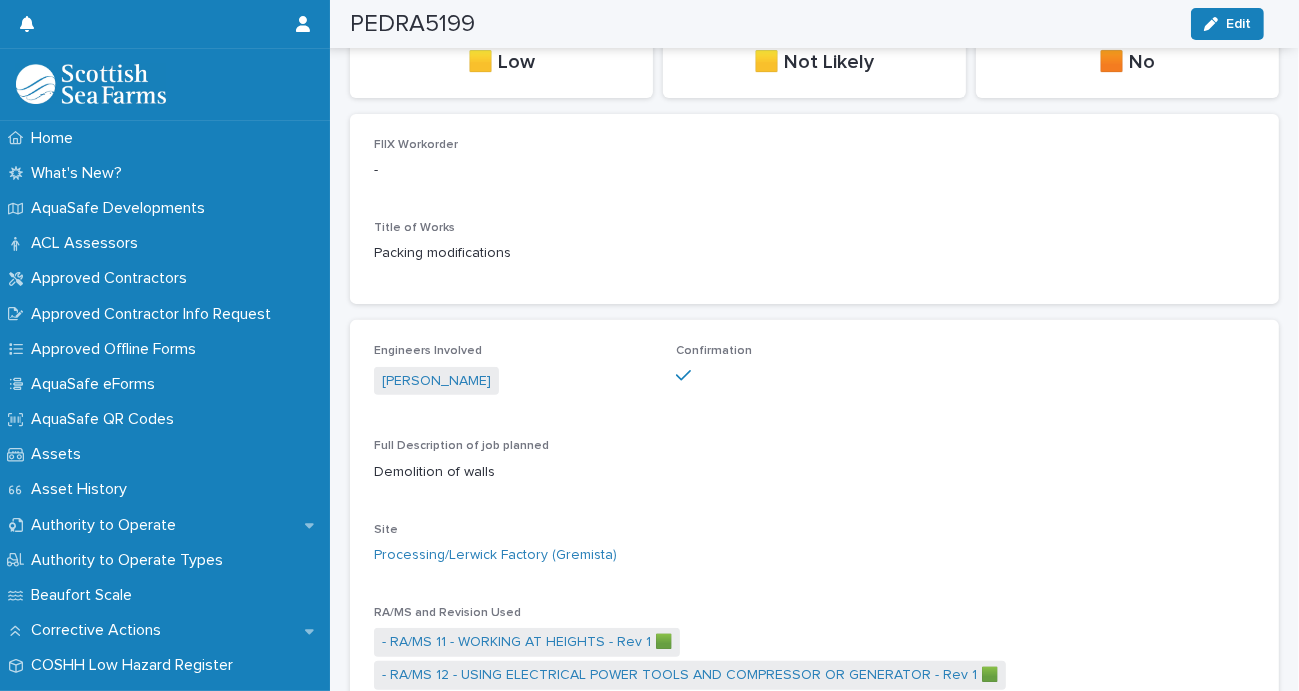click on "Full Description of job planned Demolition of walls" at bounding box center (814, 468) 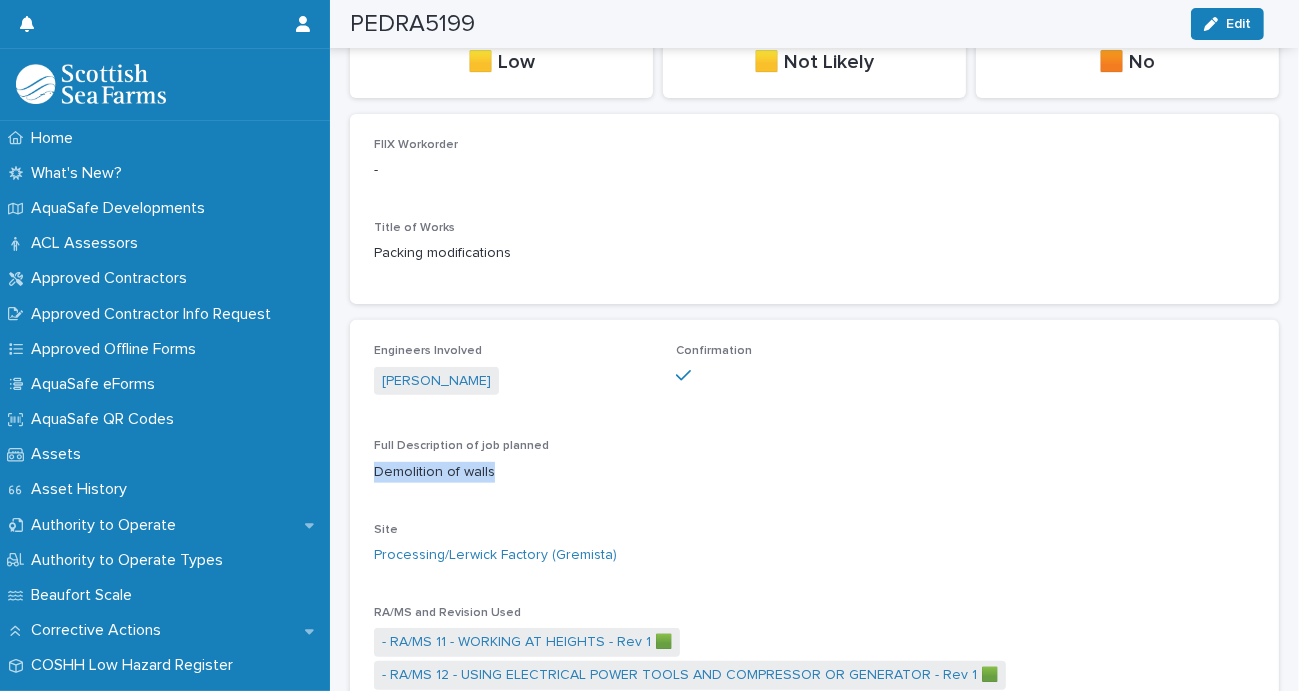 drag, startPoint x: 493, startPoint y: 471, endPoint x: 371, endPoint y: 480, distance: 122.33152 